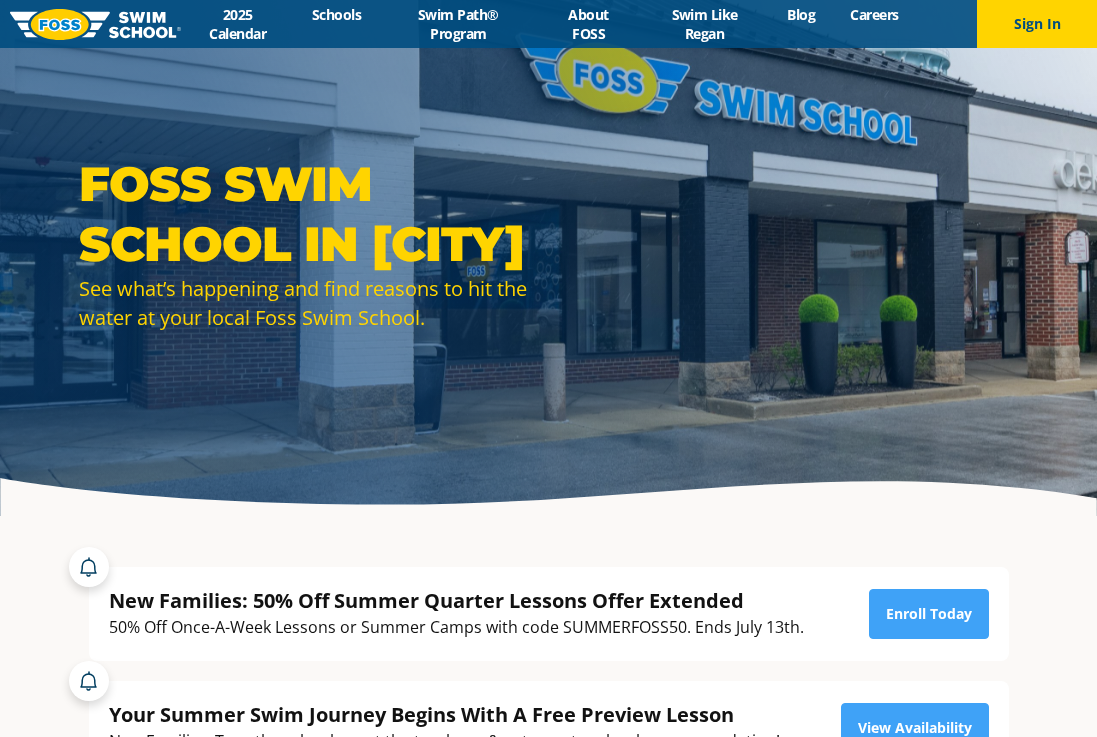 scroll, scrollTop: 0, scrollLeft: 0, axis: both 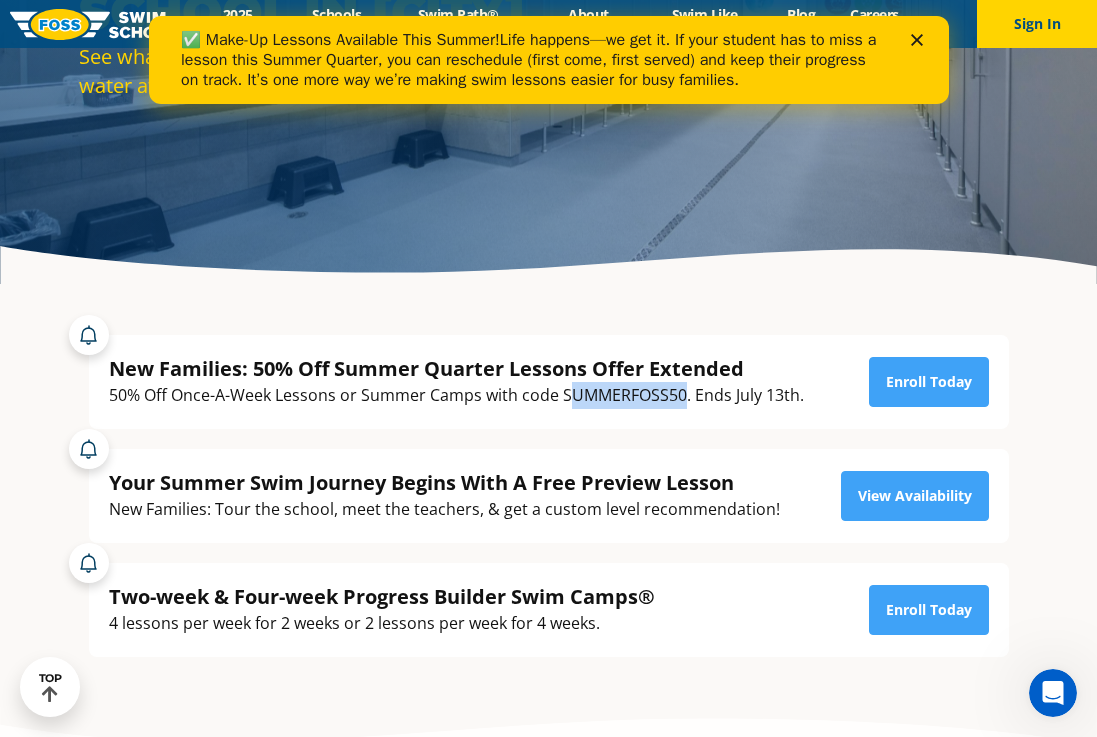 drag, startPoint x: 565, startPoint y: 397, endPoint x: 681, endPoint y: 399, distance: 116.01724 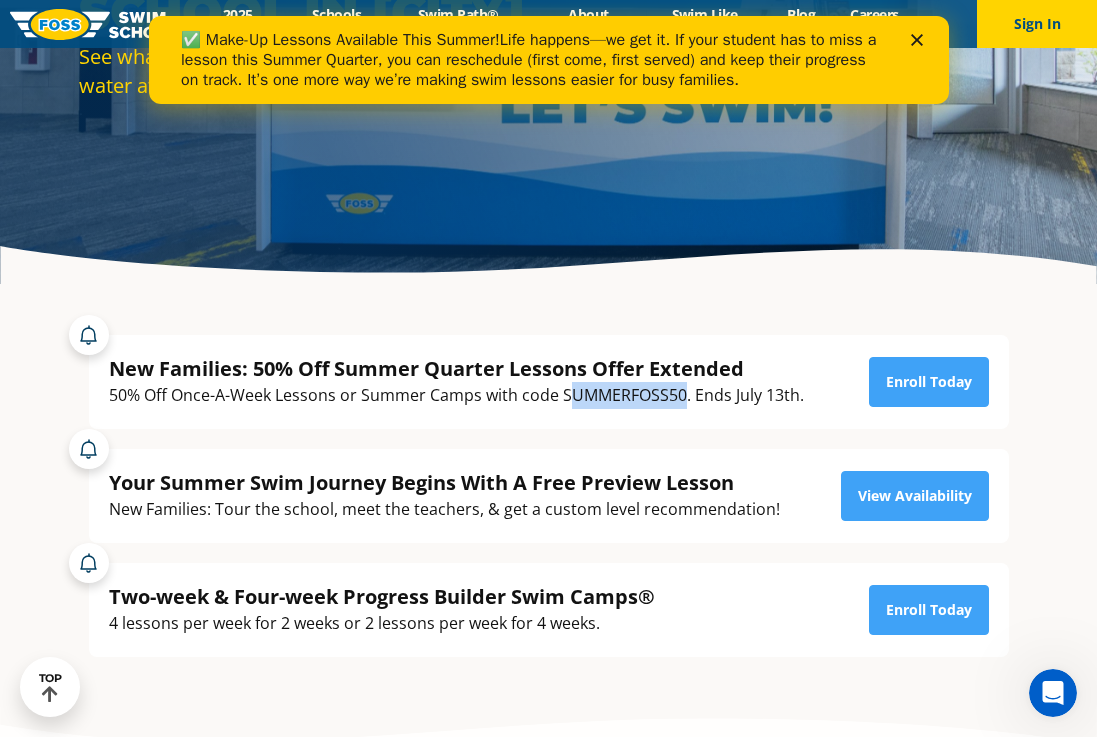 click on "50% Off Once-A-Week Lessons or Summer Camps with code SUMMERFOSS50. Ends July 13th." at bounding box center (456, 395) 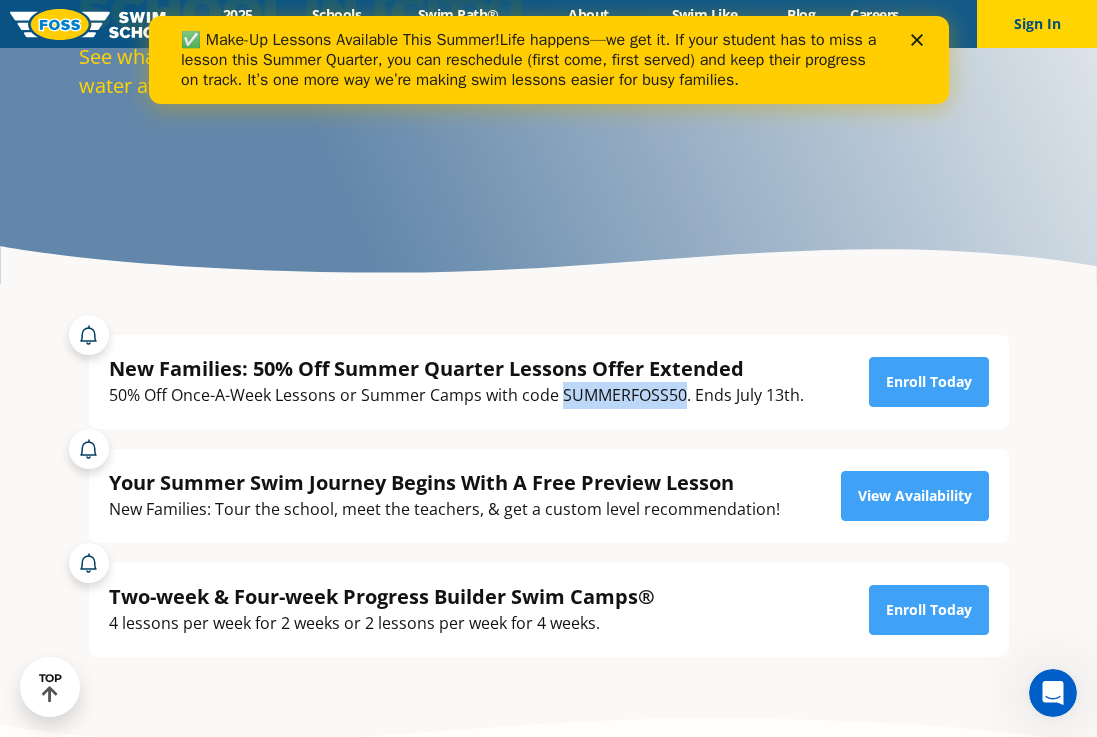 drag, startPoint x: 563, startPoint y: 394, endPoint x: 685, endPoint y: 400, distance: 122.14745 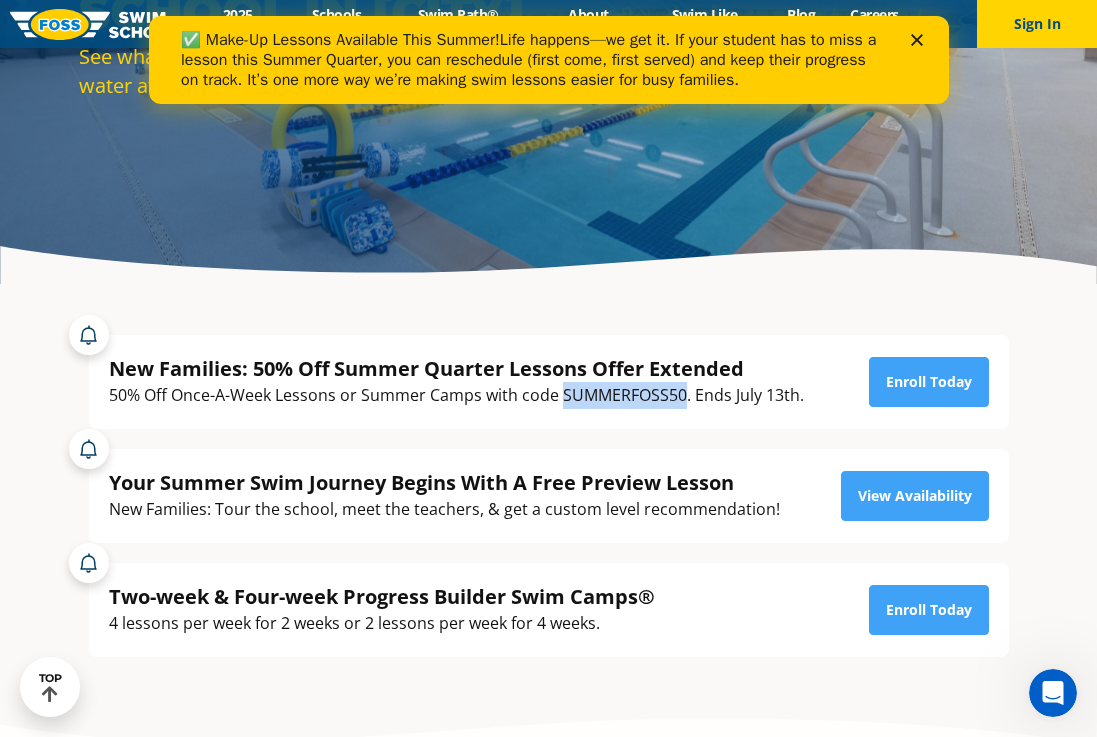 copy on "SUMMERFOSS50" 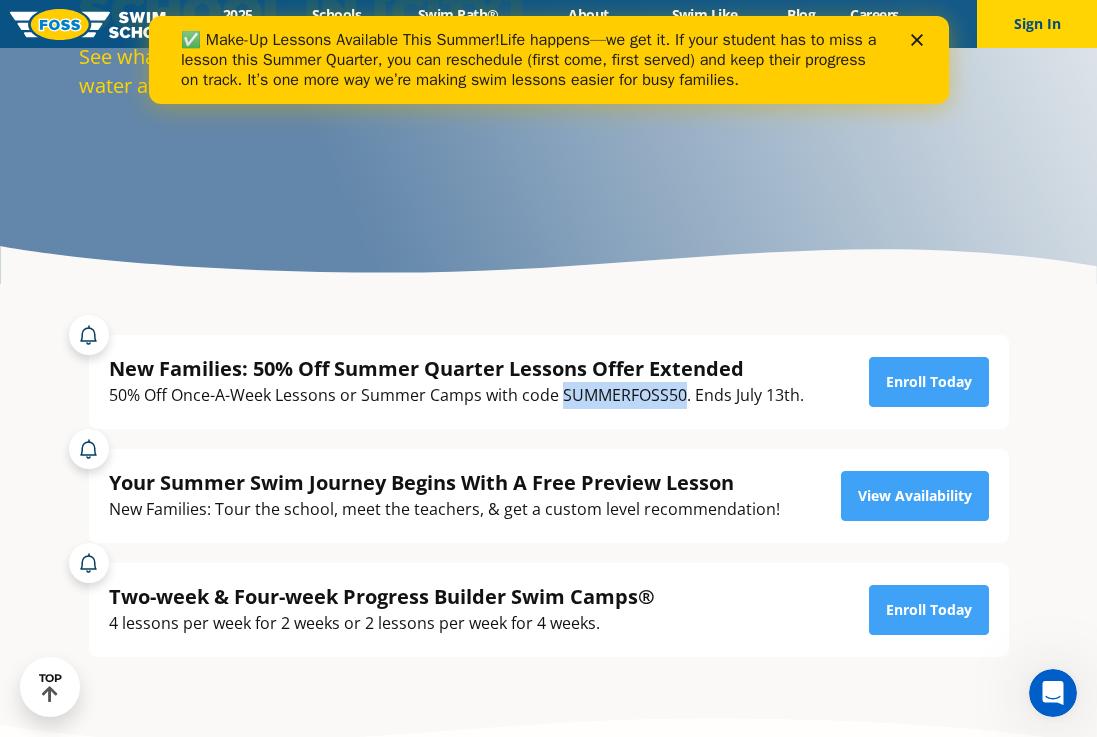 copy on "SUMMERFOSS50" 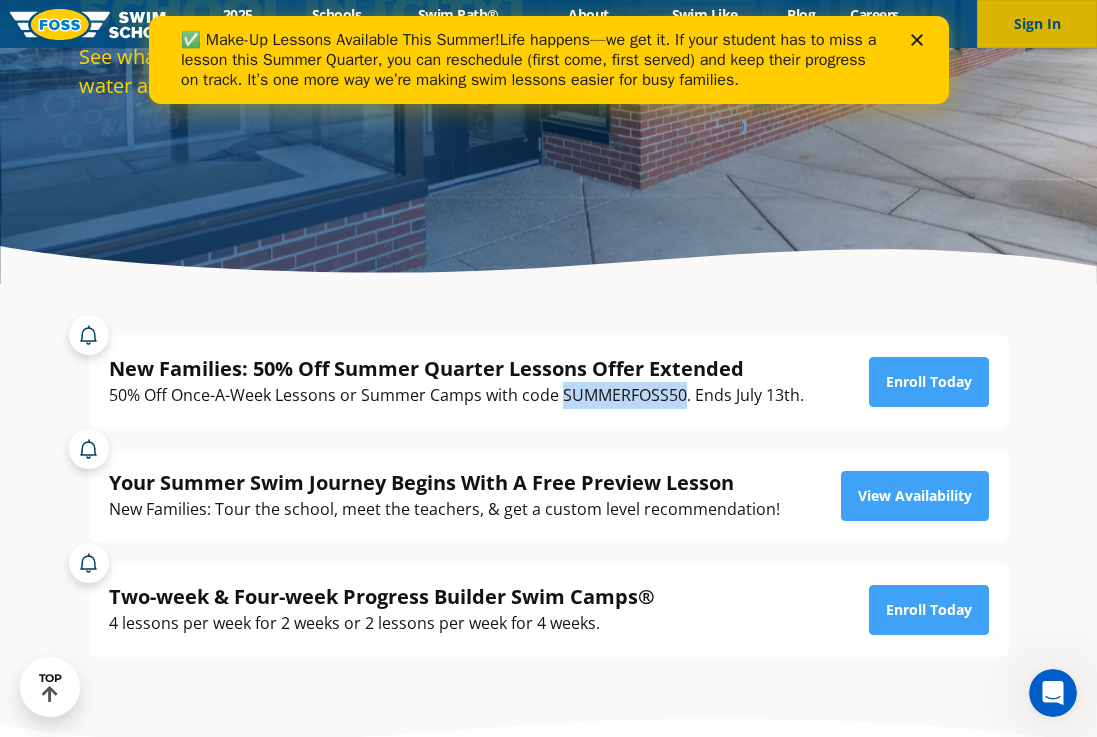 click on "Sign In" at bounding box center (1037, 24) 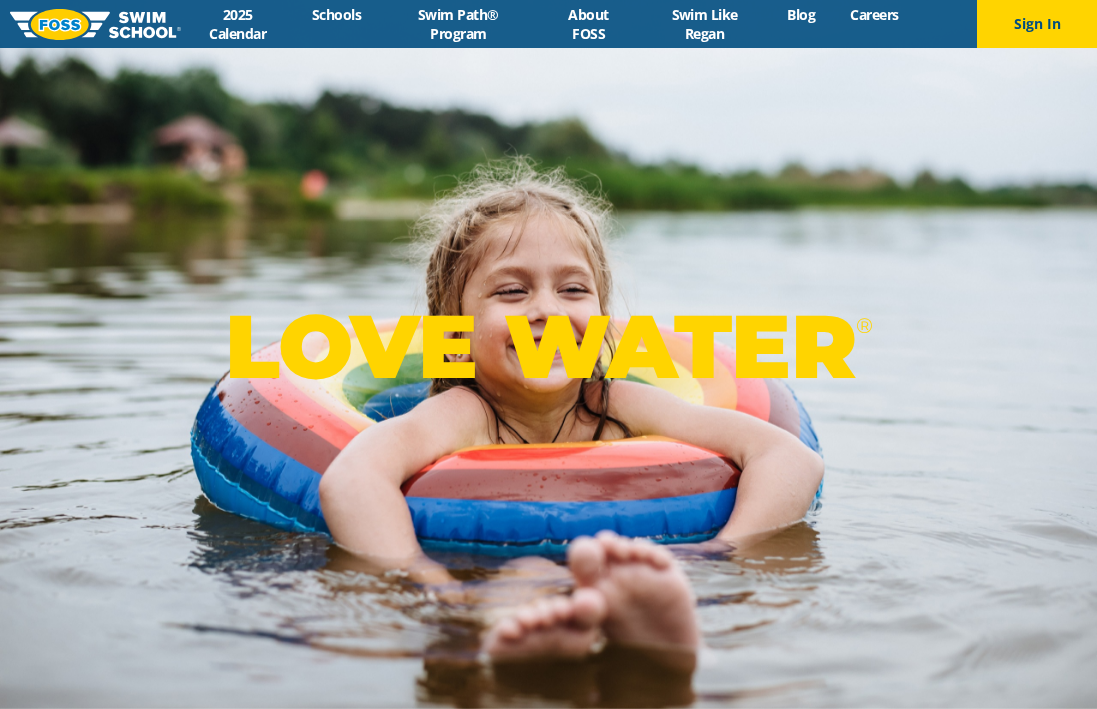 scroll, scrollTop: 85, scrollLeft: 0, axis: vertical 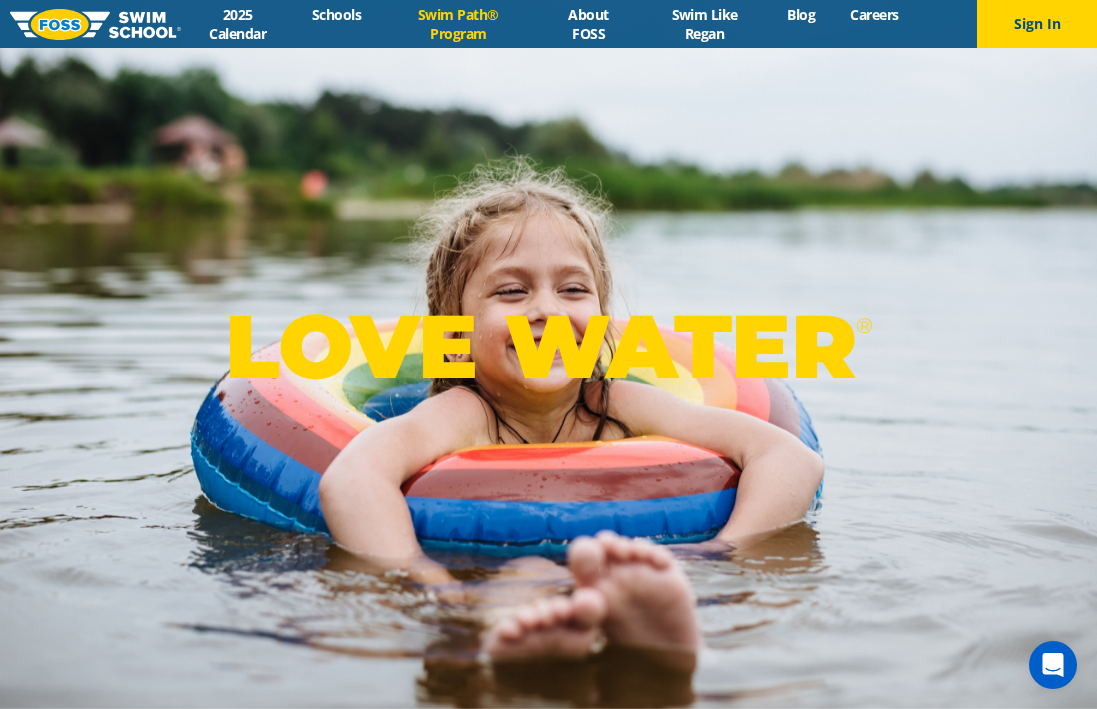 click on "Swim Path® Program" at bounding box center [458, 24] 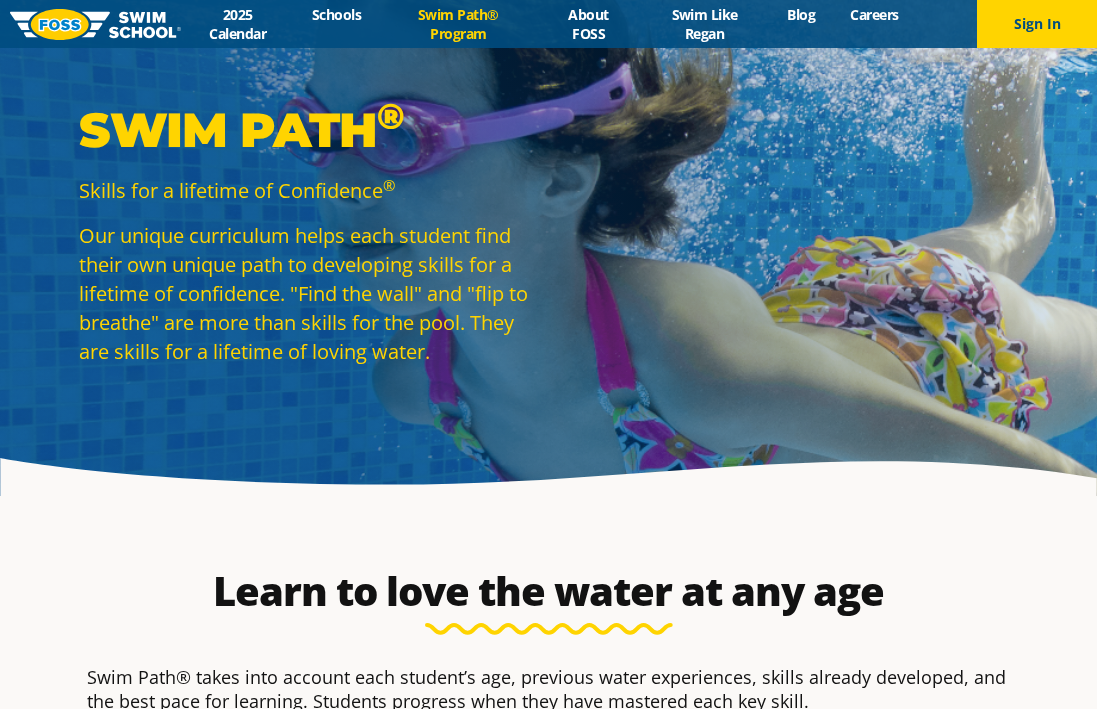 scroll, scrollTop: 44, scrollLeft: 0, axis: vertical 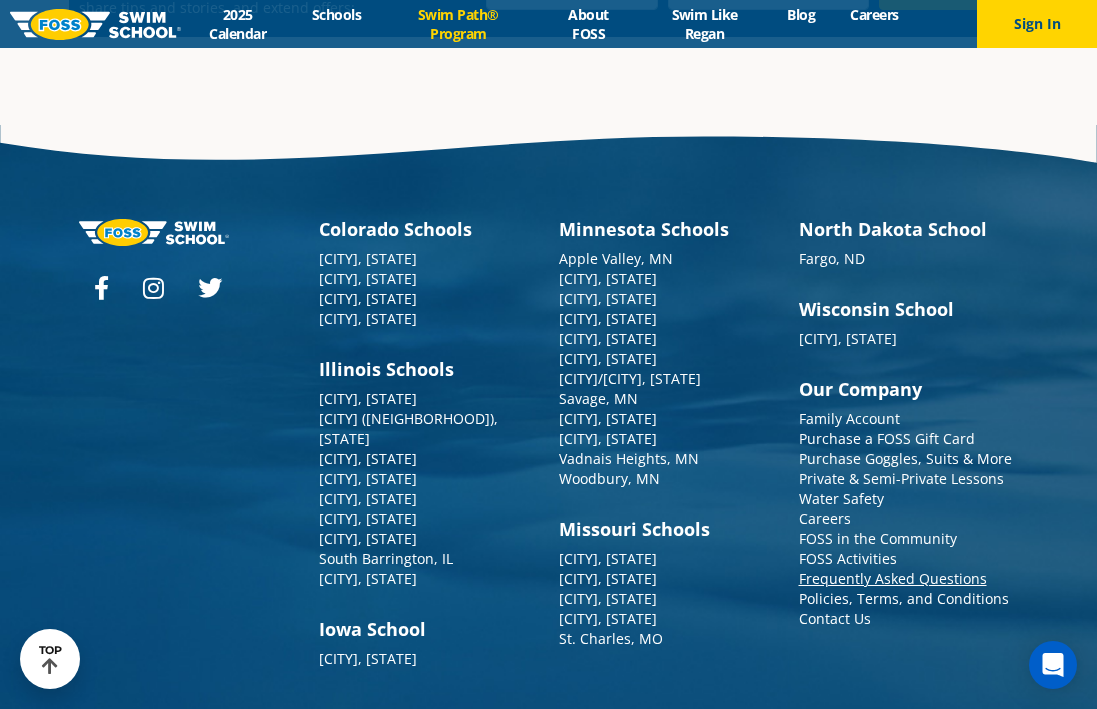 click on "Frequently Asked Questions" at bounding box center (893, 578) 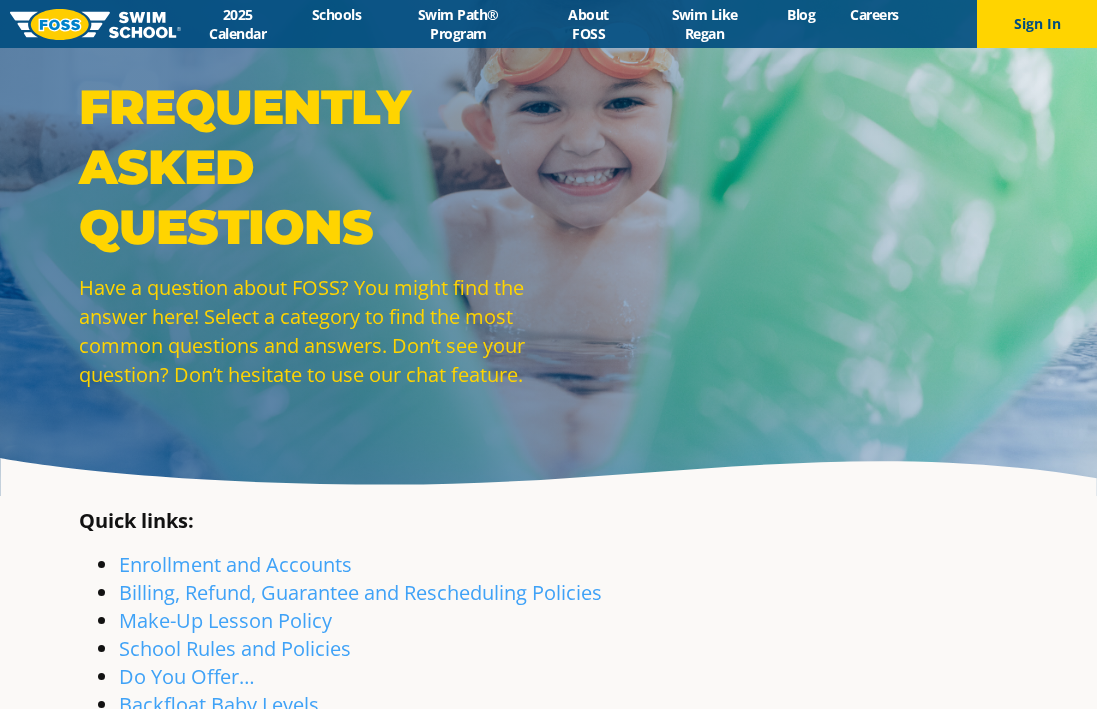 scroll, scrollTop: 197, scrollLeft: 0, axis: vertical 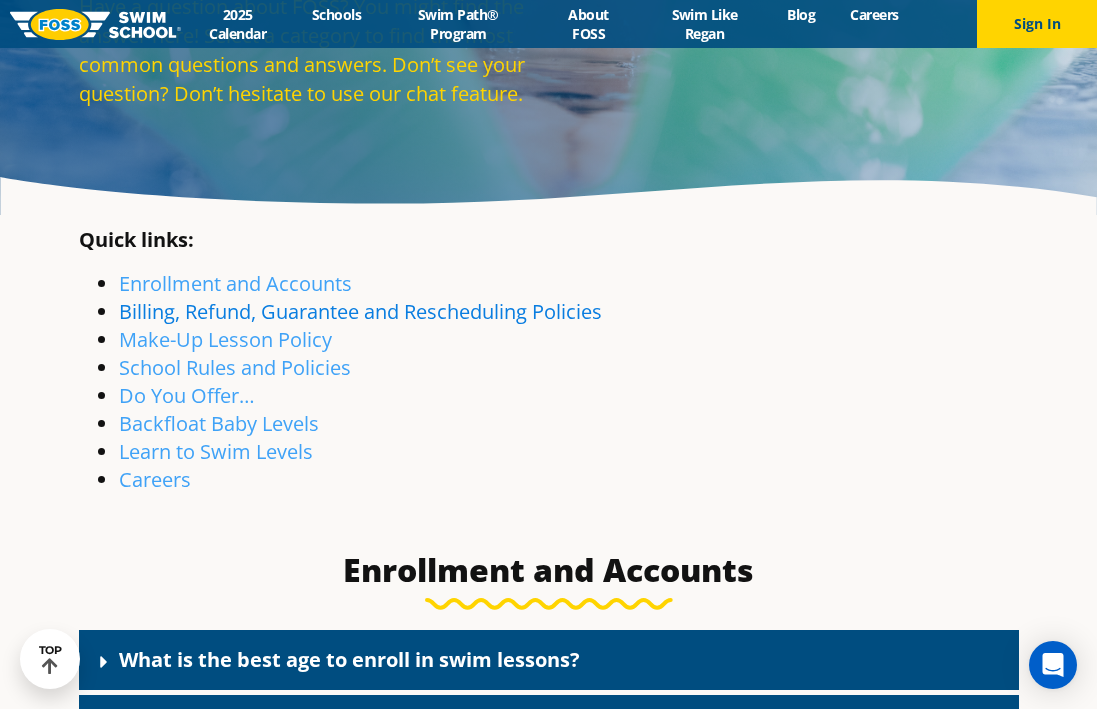 click on "Billing, Refund, Guarantee and Rescheduling Policies" at bounding box center (360, 311) 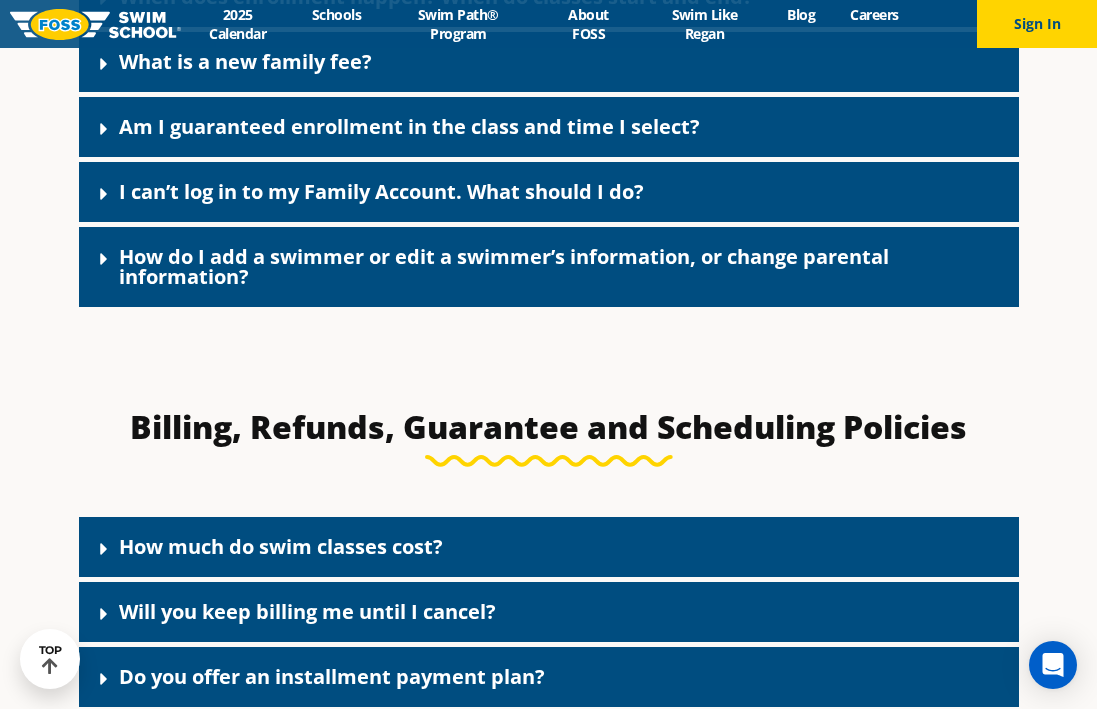 scroll, scrollTop: 1578, scrollLeft: 0, axis: vertical 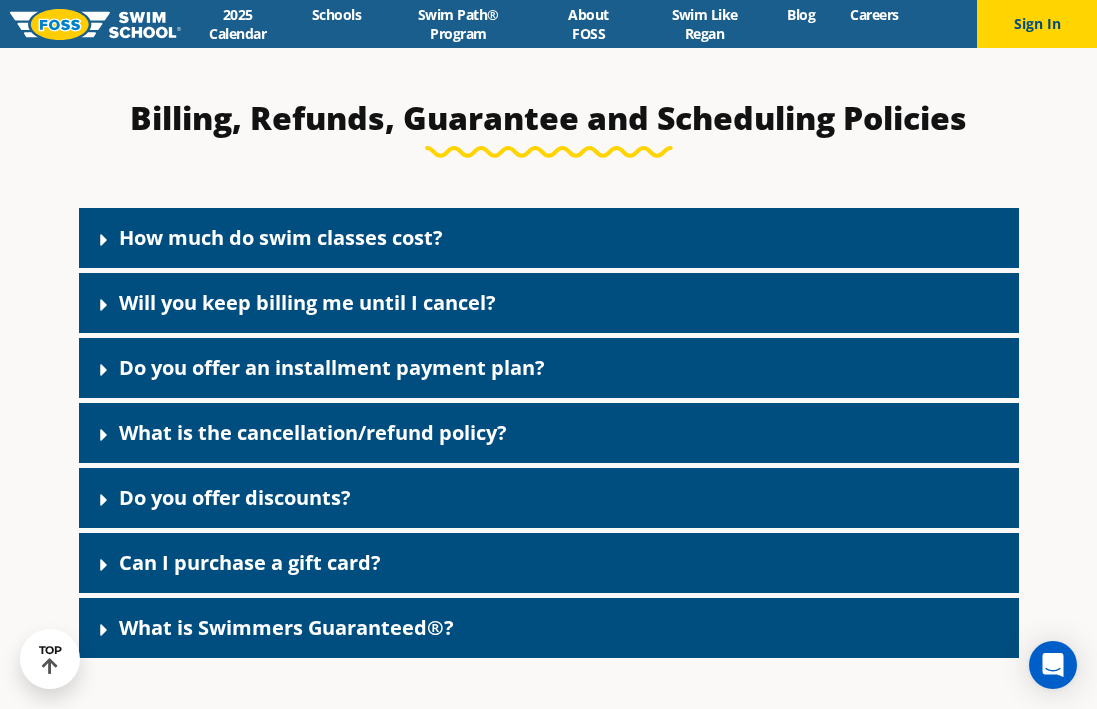 click on "What is Swimmers Guaranteed®?" at bounding box center (286, 627) 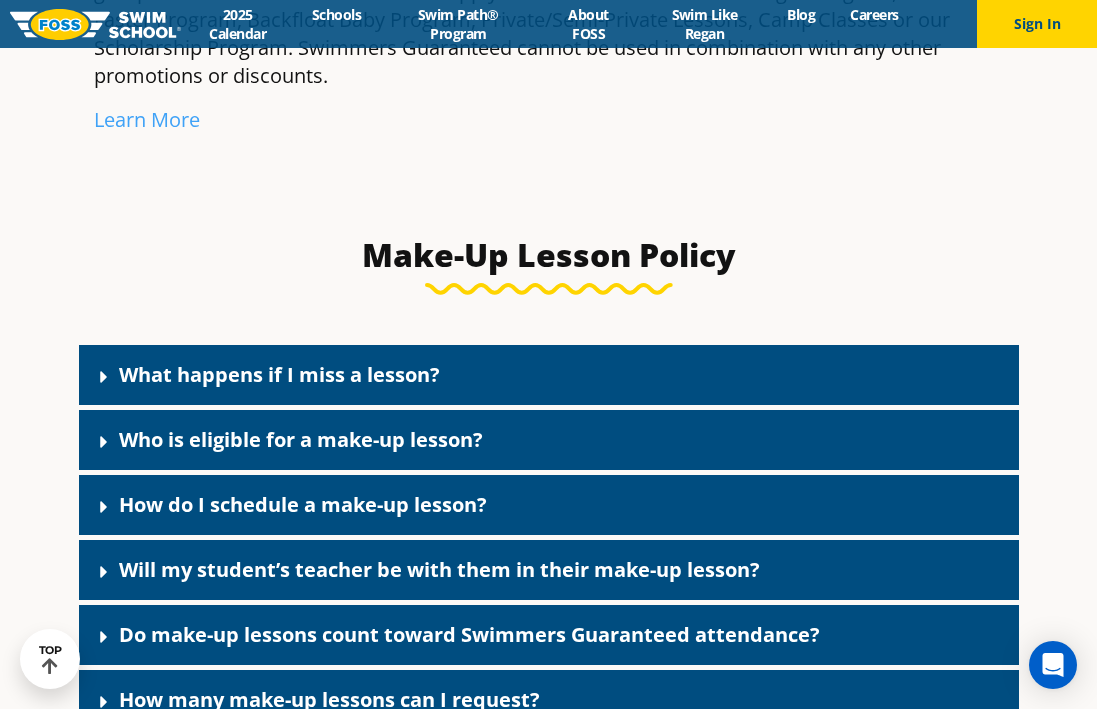 scroll, scrollTop: 2814, scrollLeft: 0, axis: vertical 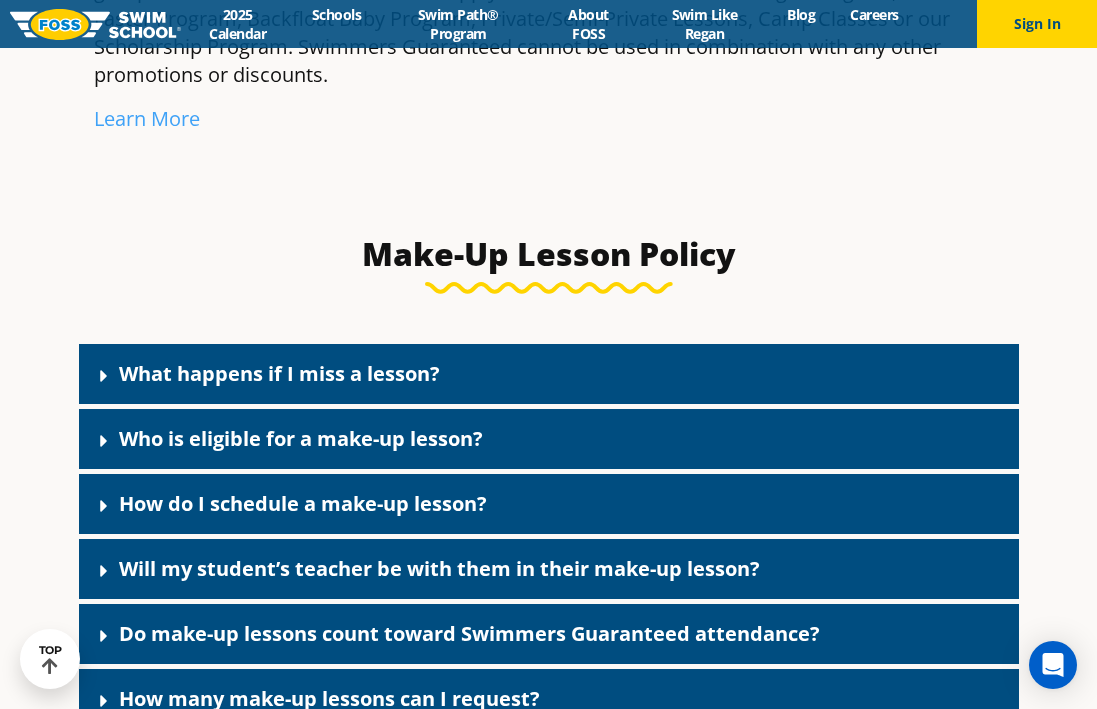 click on "Who is eligible for a make-up lesson?" at bounding box center (301, 438) 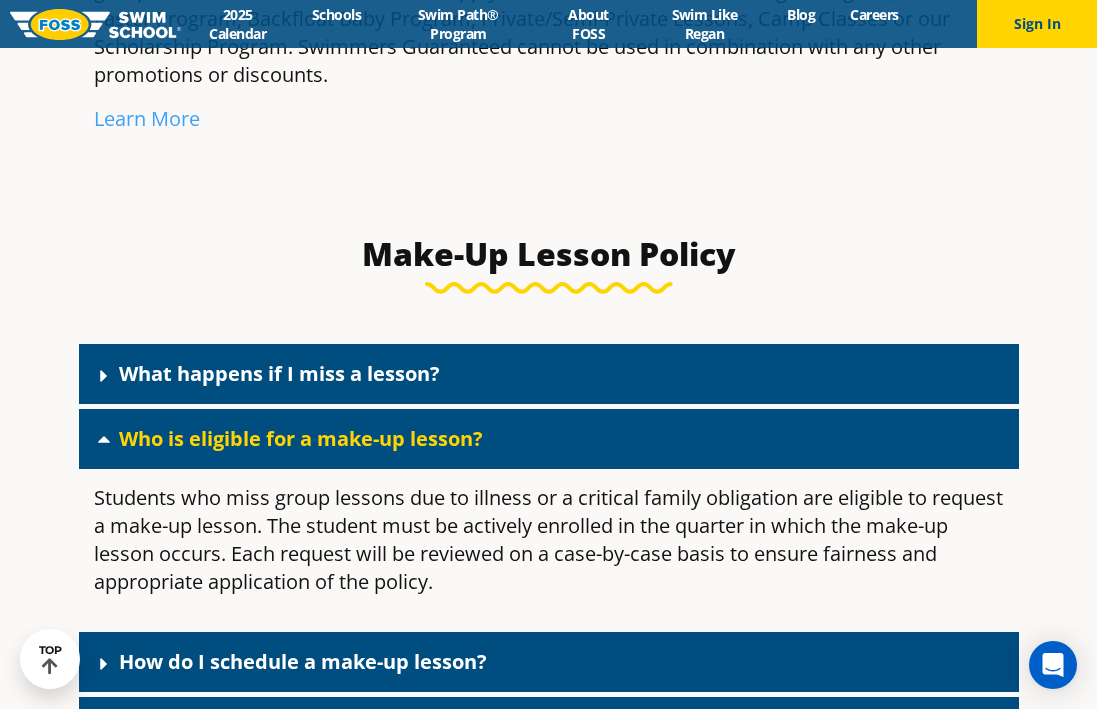 click on "Who is eligible for a make-up lesson?" at bounding box center (301, 438) 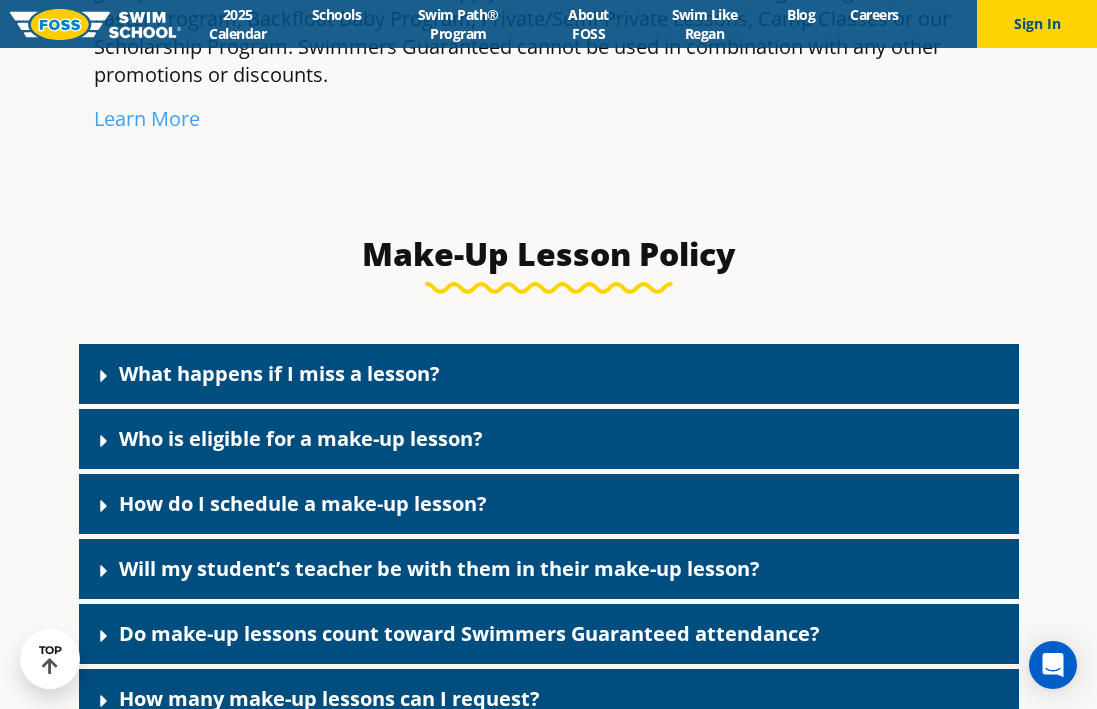 click on "What happens if I miss a lesson?" at bounding box center [279, 373] 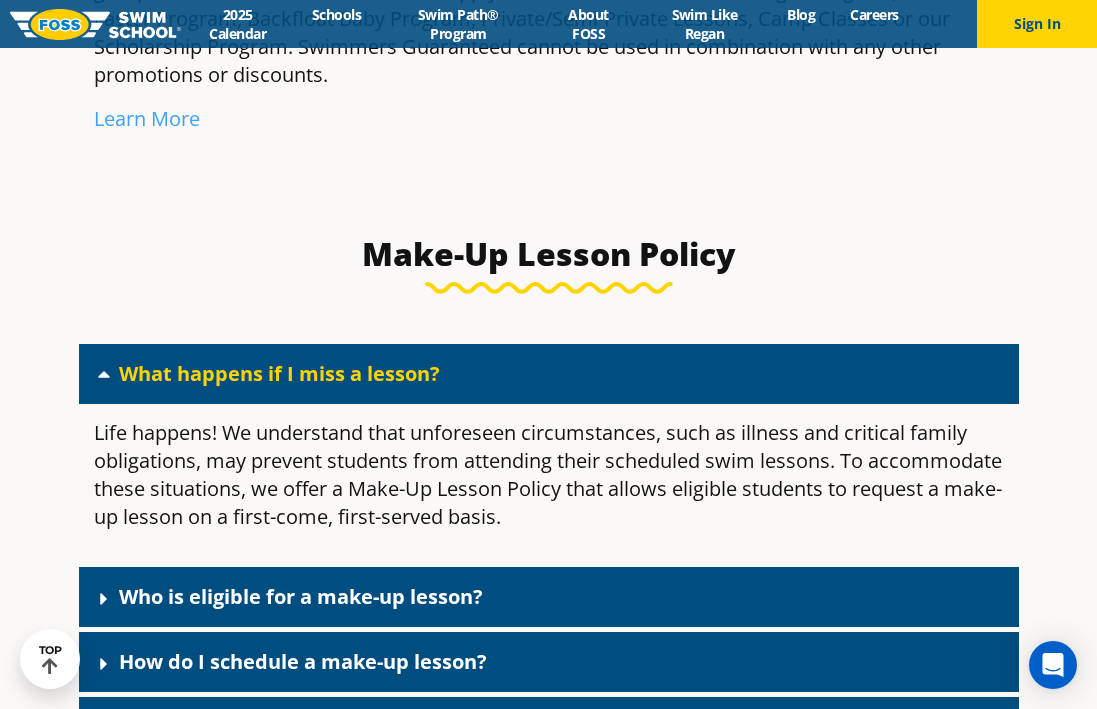 click on "What happens if I miss a lesson?" at bounding box center [279, 373] 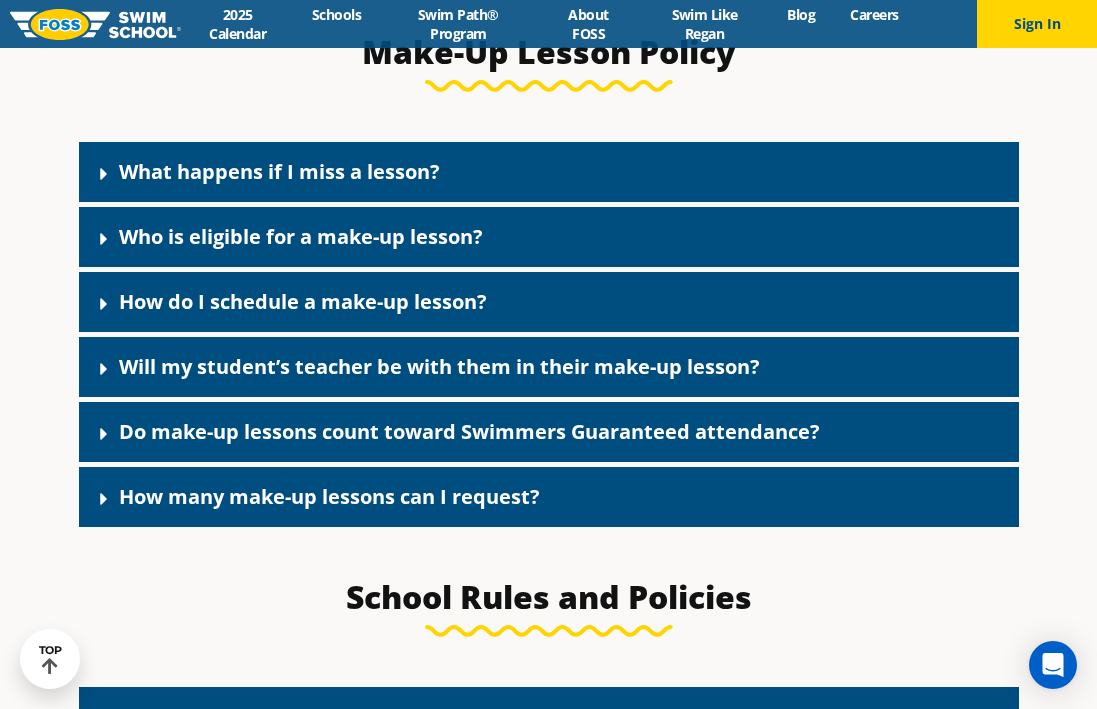 scroll, scrollTop: 3043, scrollLeft: 0, axis: vertical 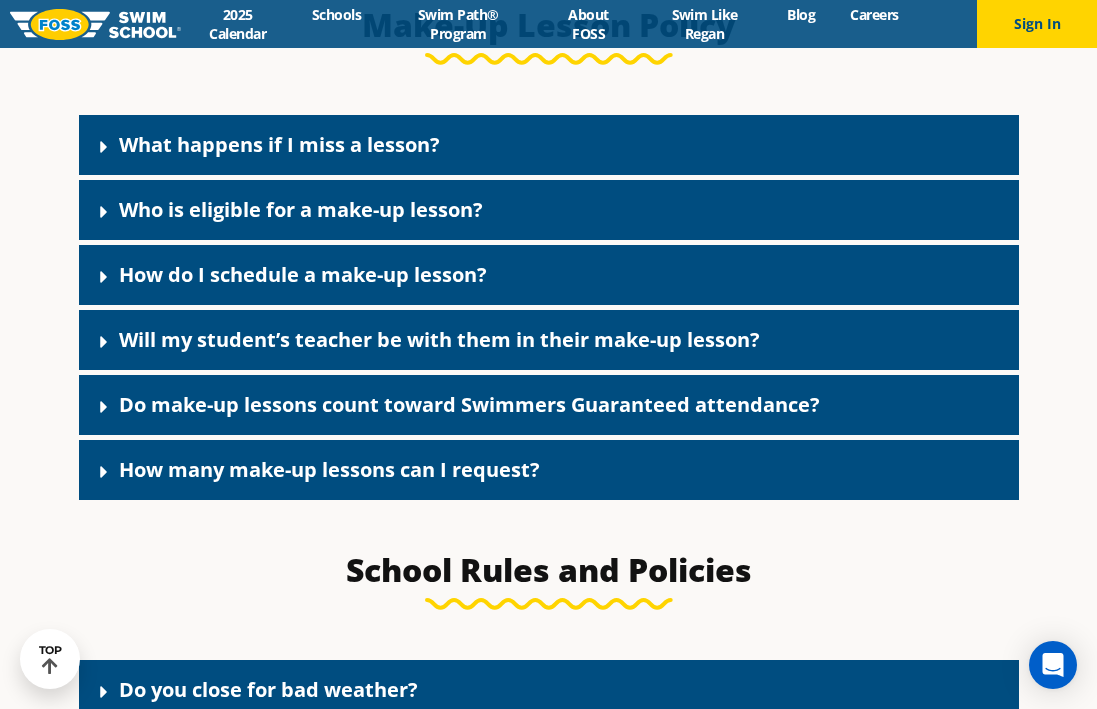 click on "Do make-up lessons count toward Swimmers Guaranteed attendance?" at bounding box center (549, 405) 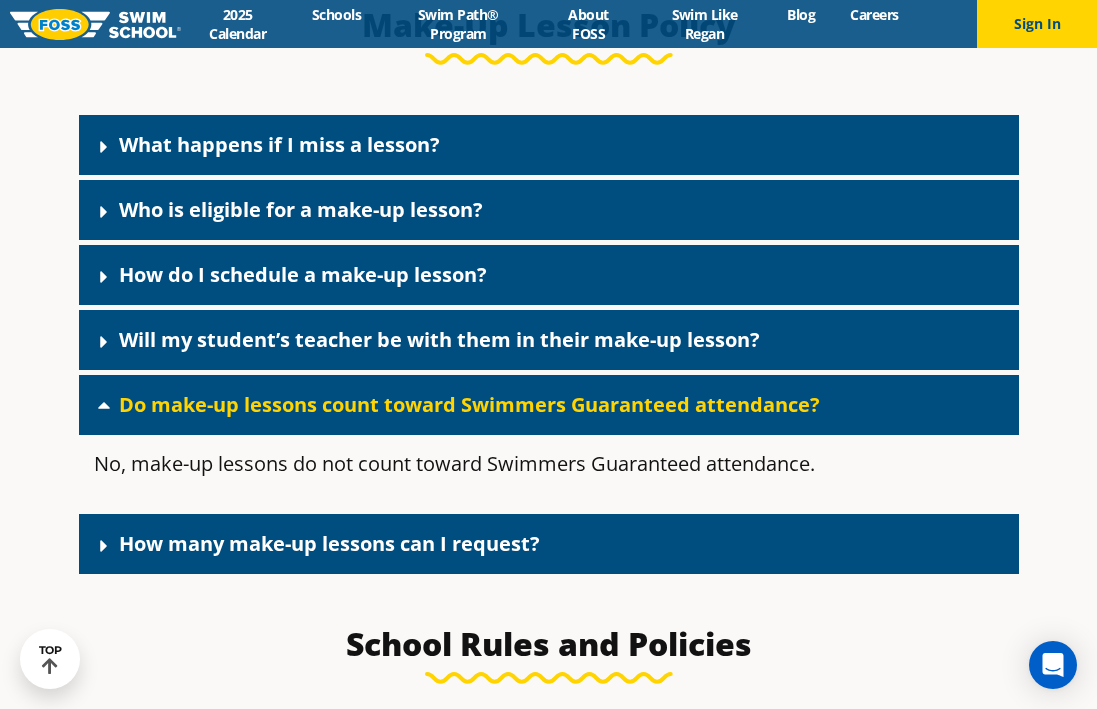 click on "Do make-up lessons count toward Swimmers Guaranteed attendance?" at bounding box center (549, 405) 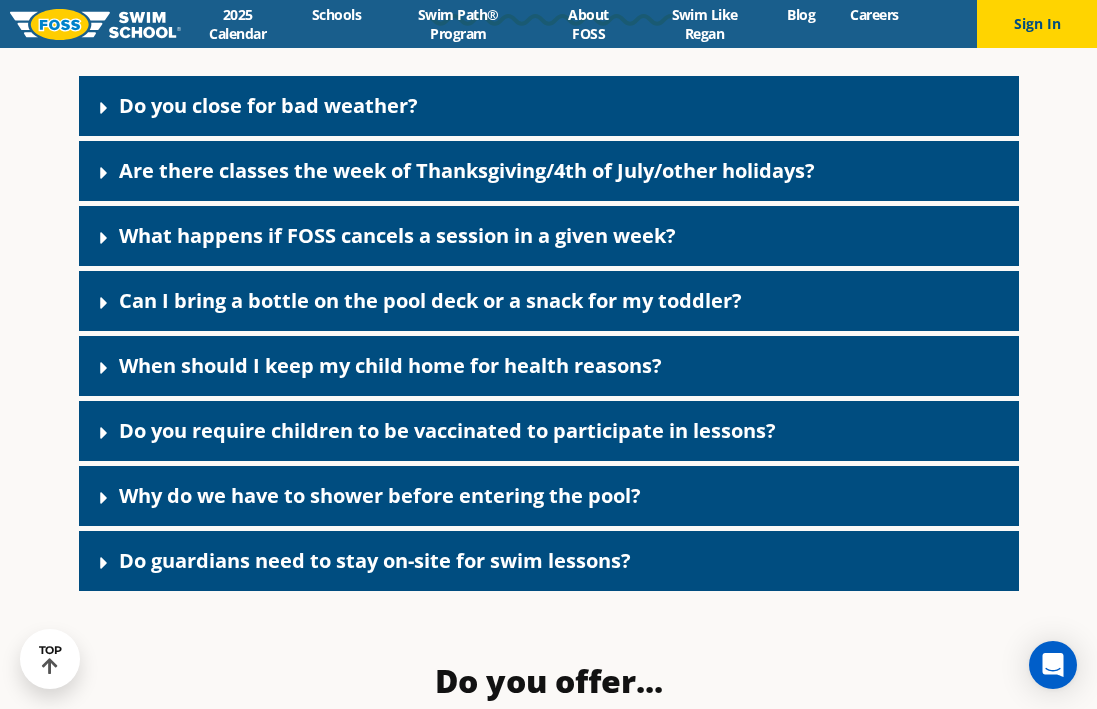 scroll, scrollTop: 3632, scrollLeft: 0, axis: vertical 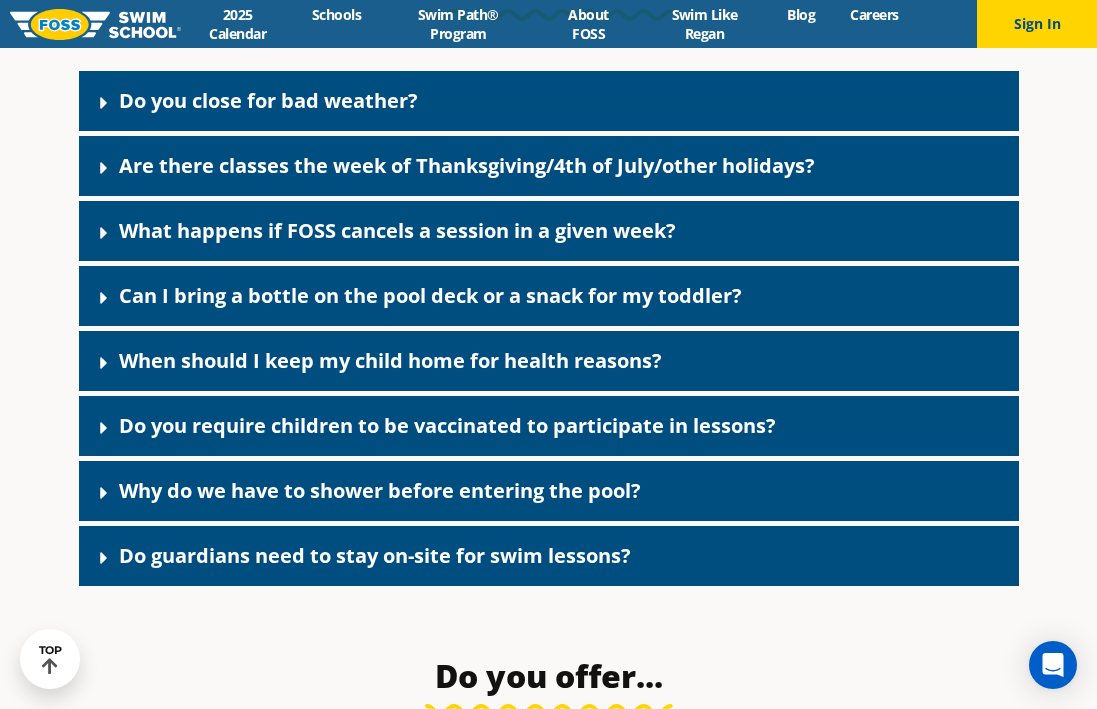 click on "Do you require children to be vaccinated to participate in lessons?" at bounding box center [447, 425] 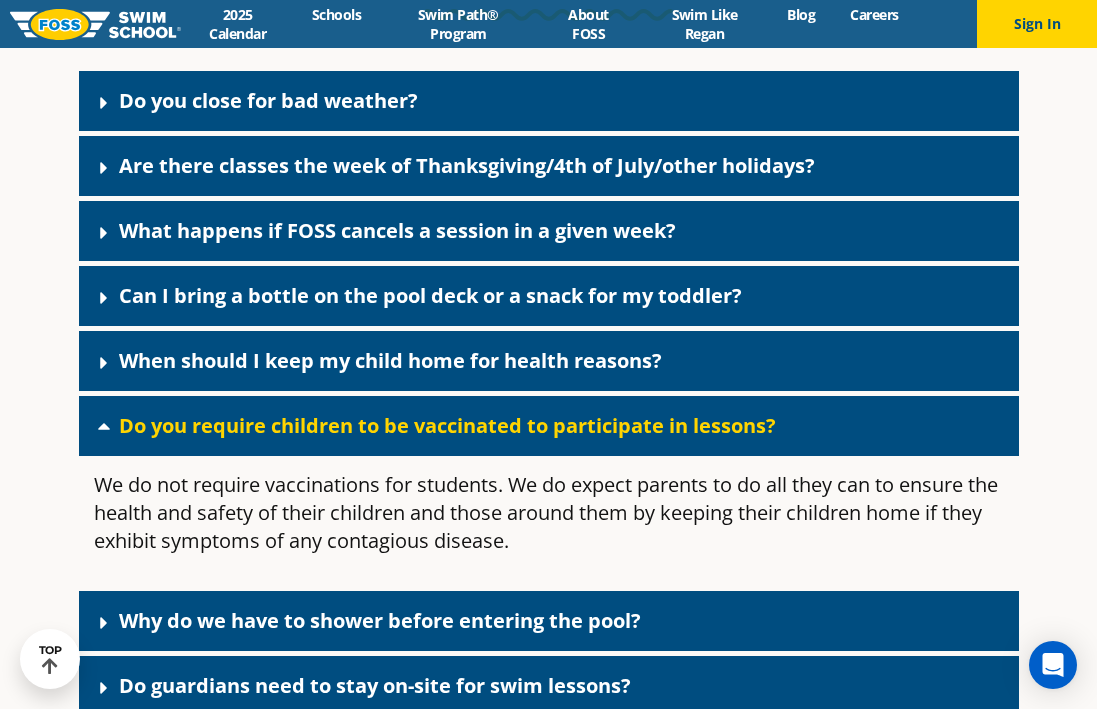 click on "Do you require children to be vaccinated to participate in lessons?" at bounding box center [447, 425] 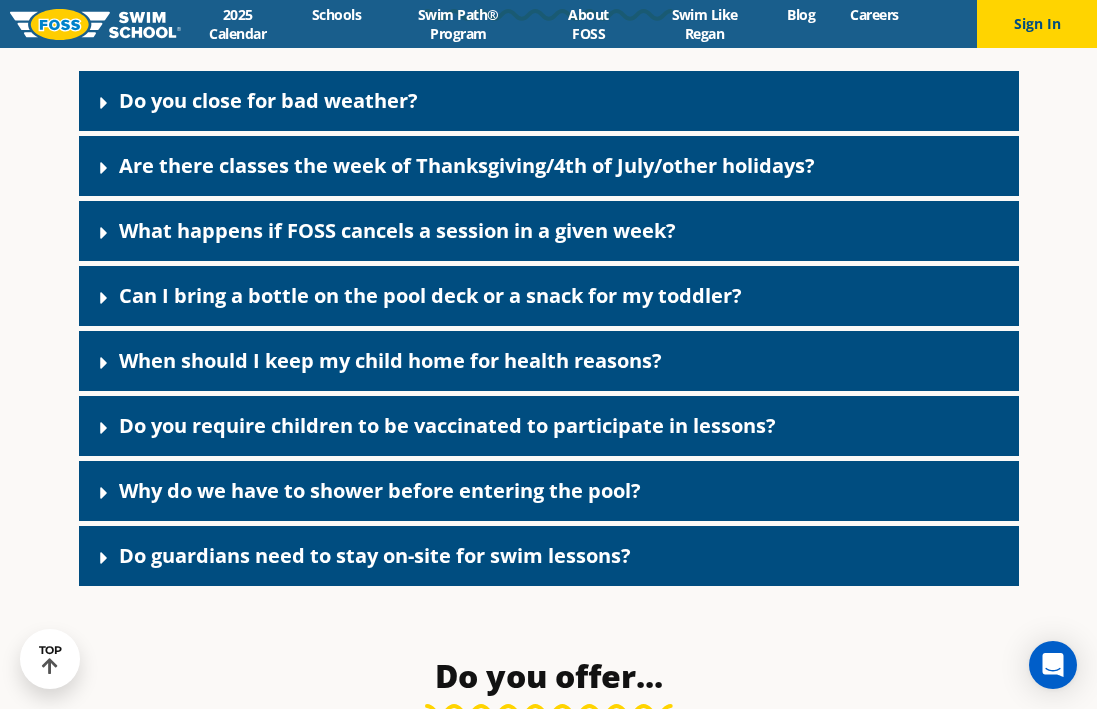 click on "Why do we have to shower before entering the pool?" at bounding box center [380, 490] 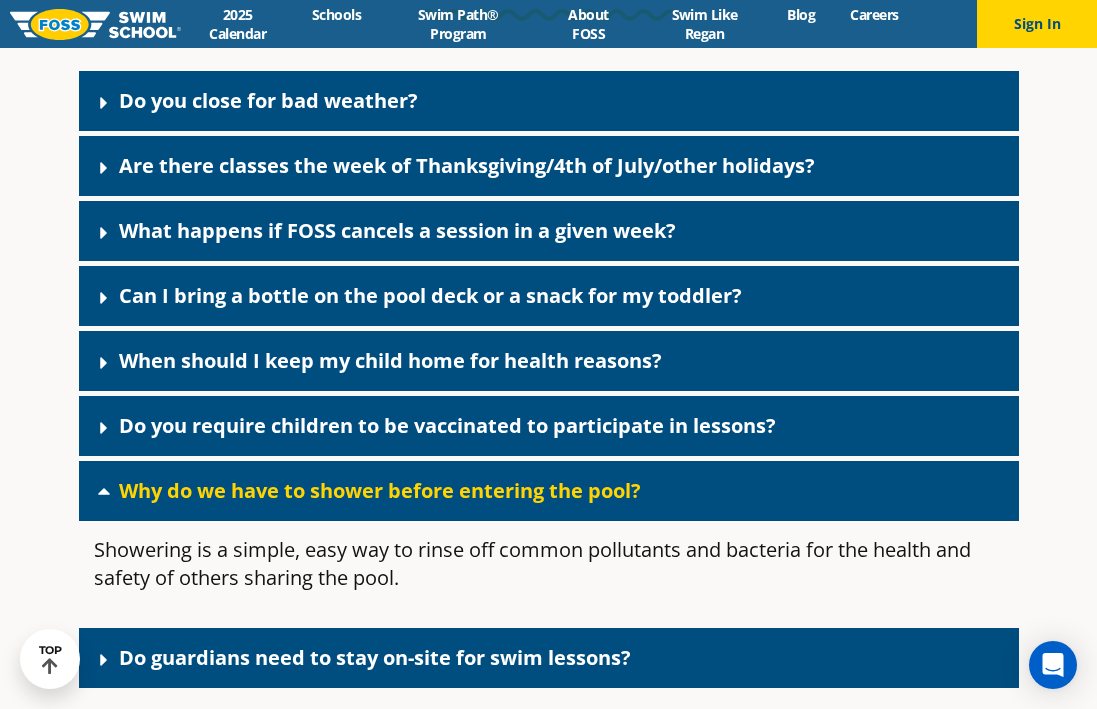 click on "Why do we have to shower before entering the pool?" at bounding box center (380, 490) 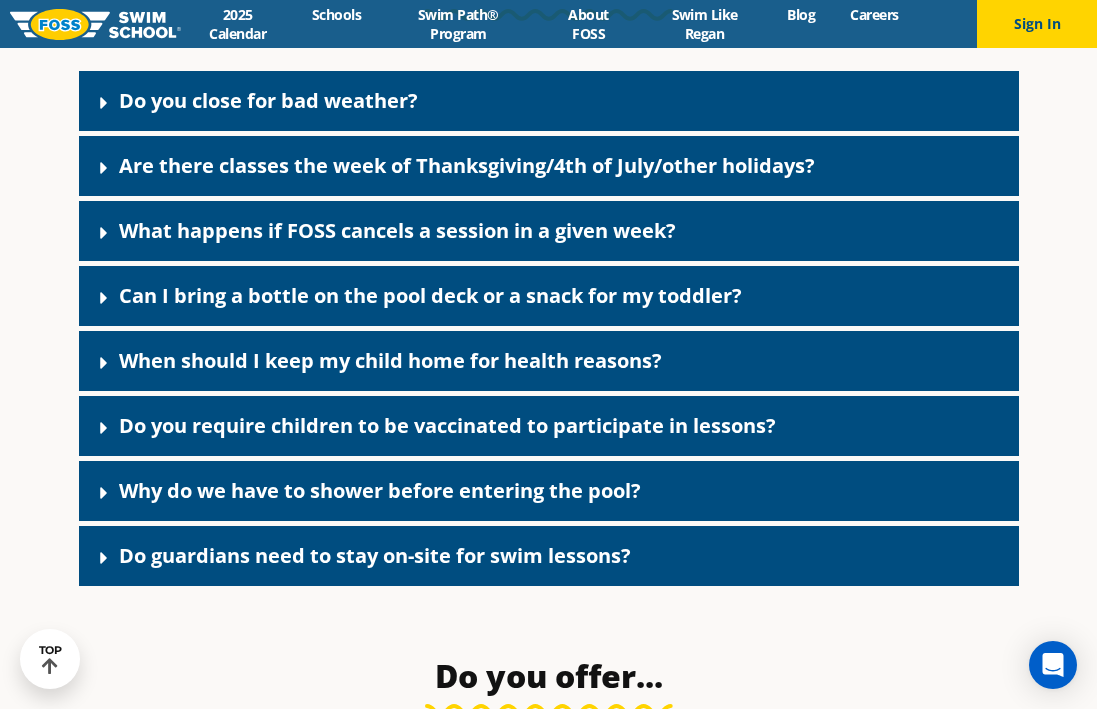 click on "Do guardians need to stay on-site for swim lessons?" at bounding box center (375, 555) 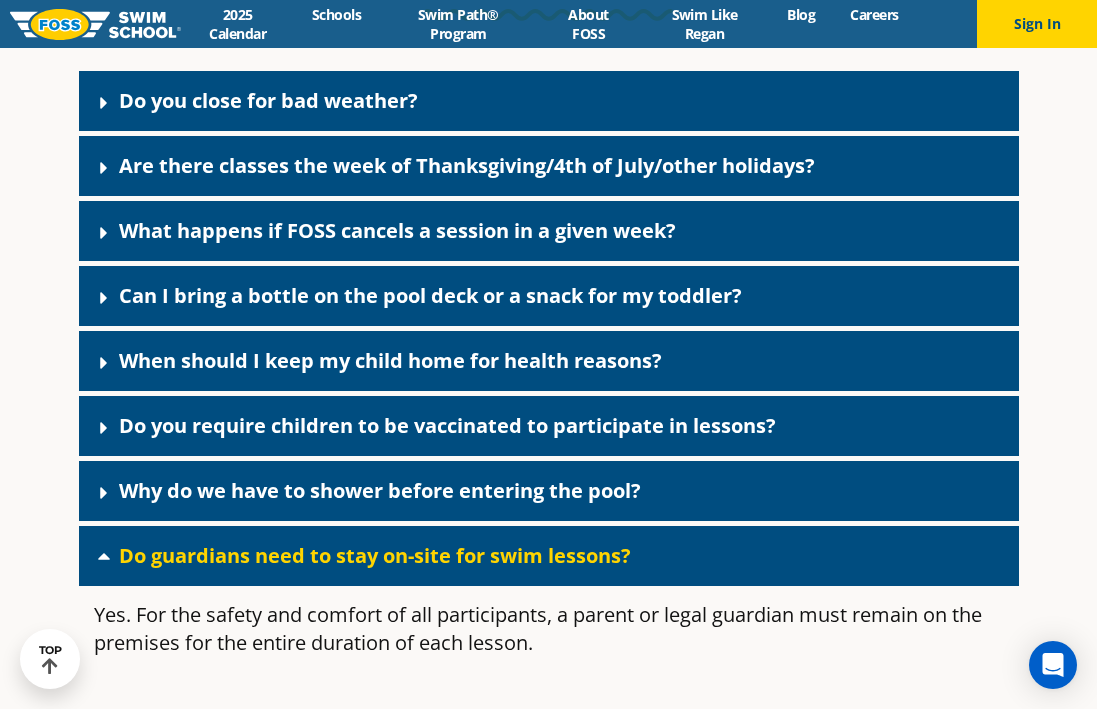 click on "Do guardians need to stay on-site for swim lessons?" at bounding box center [375, 555] 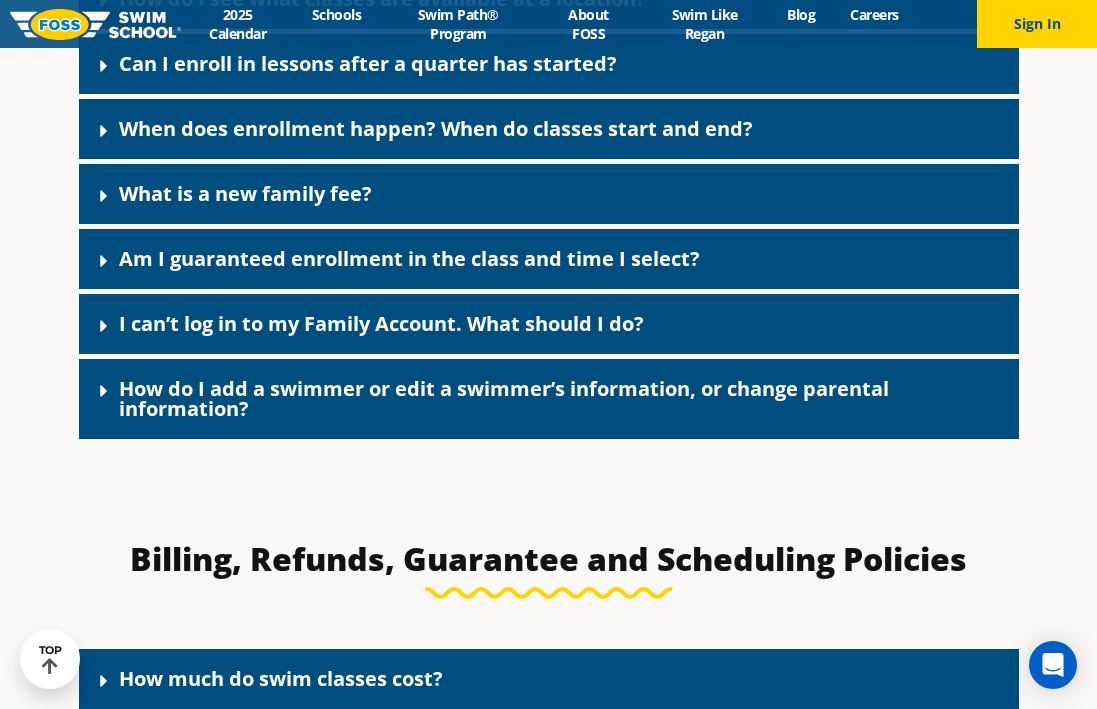 scroll, scrollTop: 1140, scrollLeft: 0, axis: vertical 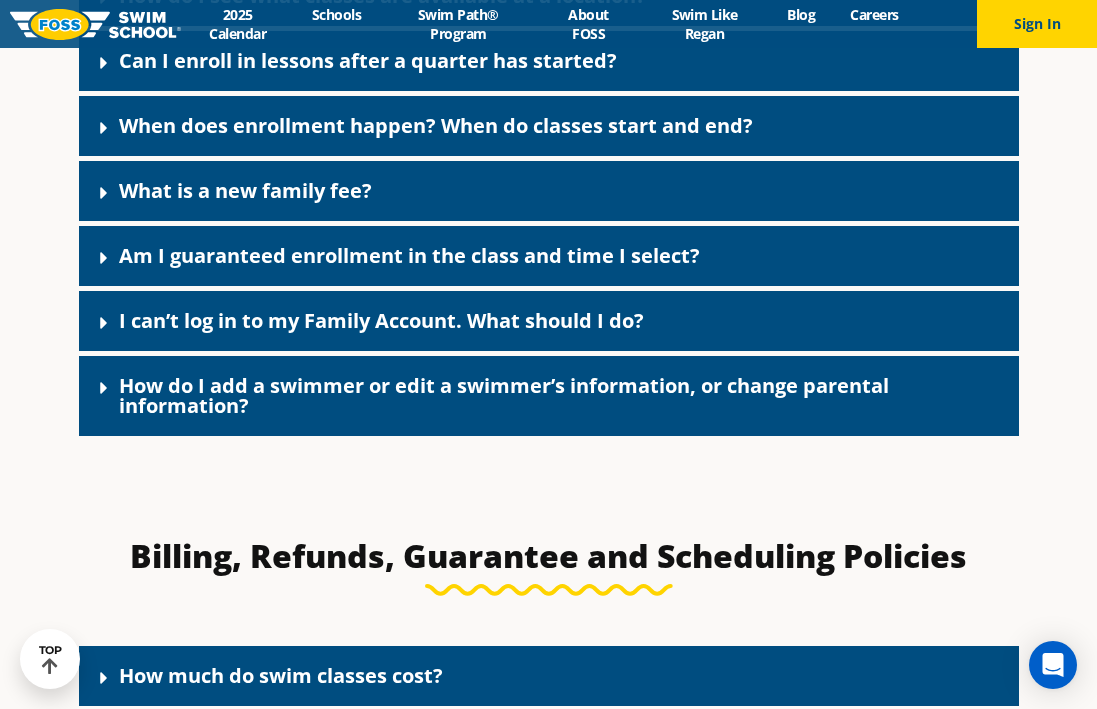 click on "What is a new family fee?" at bounding box center (245, 190) 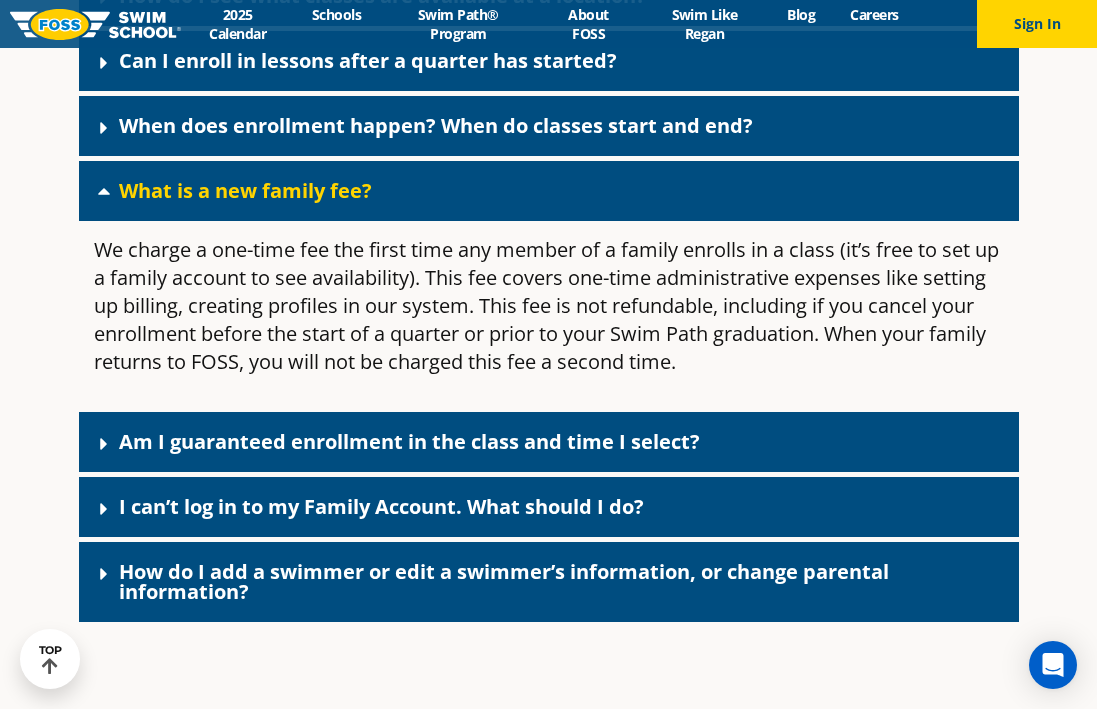 click on "What is a new family fee?" at bounding box center [245, 190] 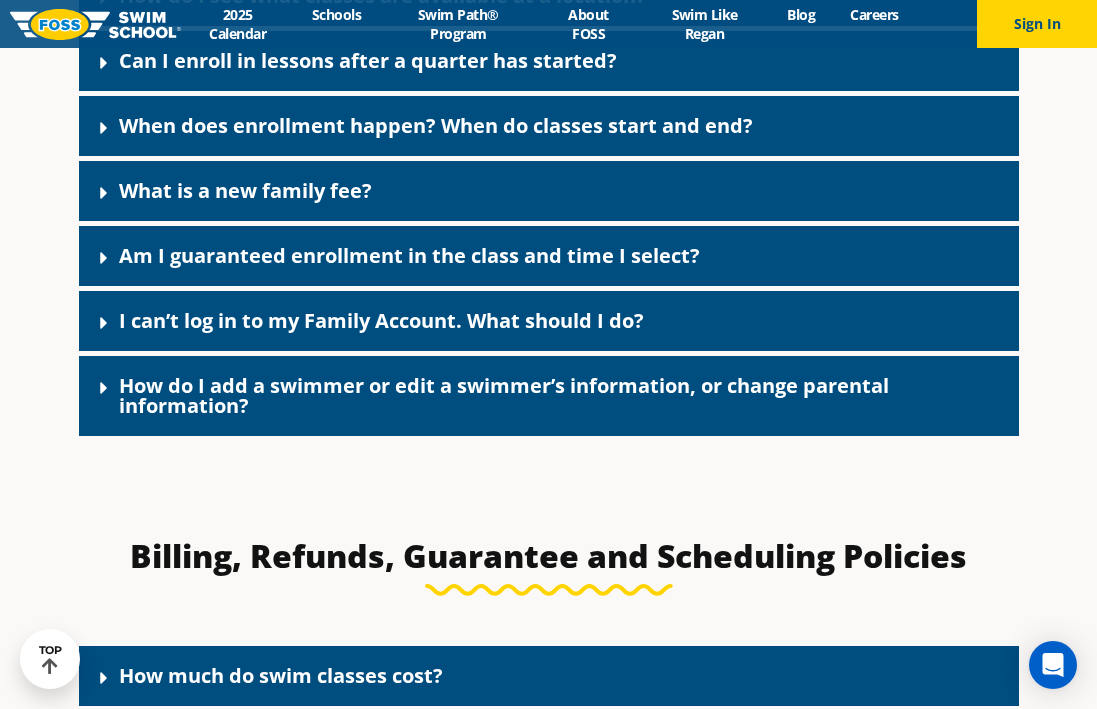 click on "What is a new family fee?" at bounding box center (245, 190) 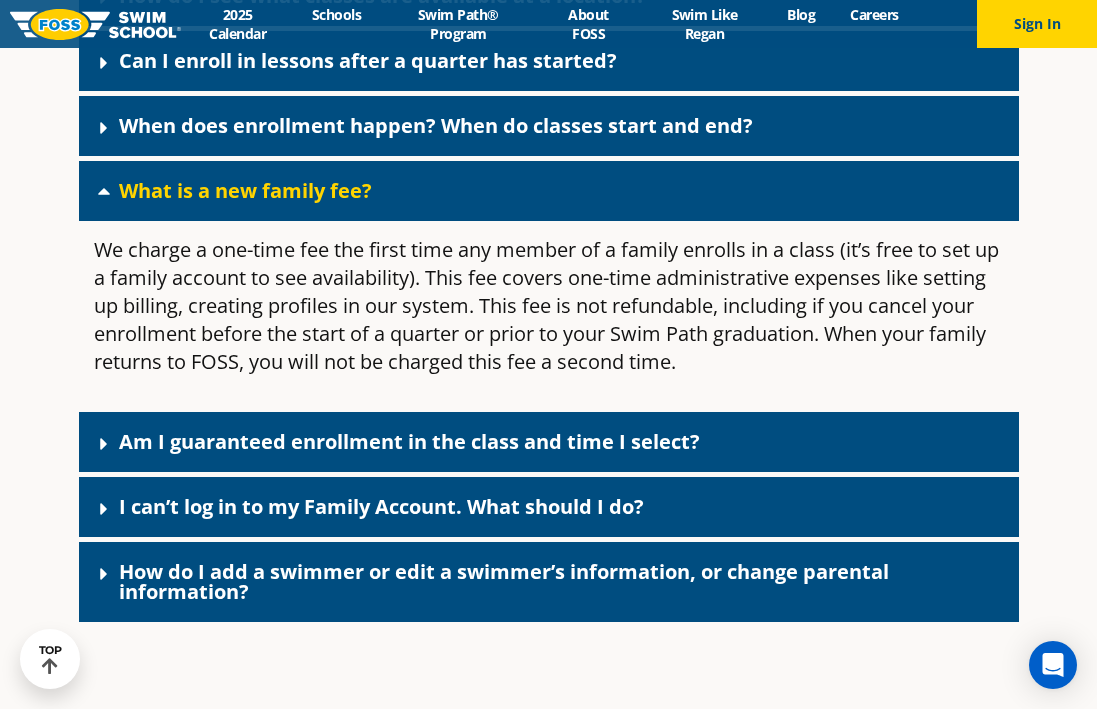 click on "What is a new family fee?" at bounding box center (245, 190) 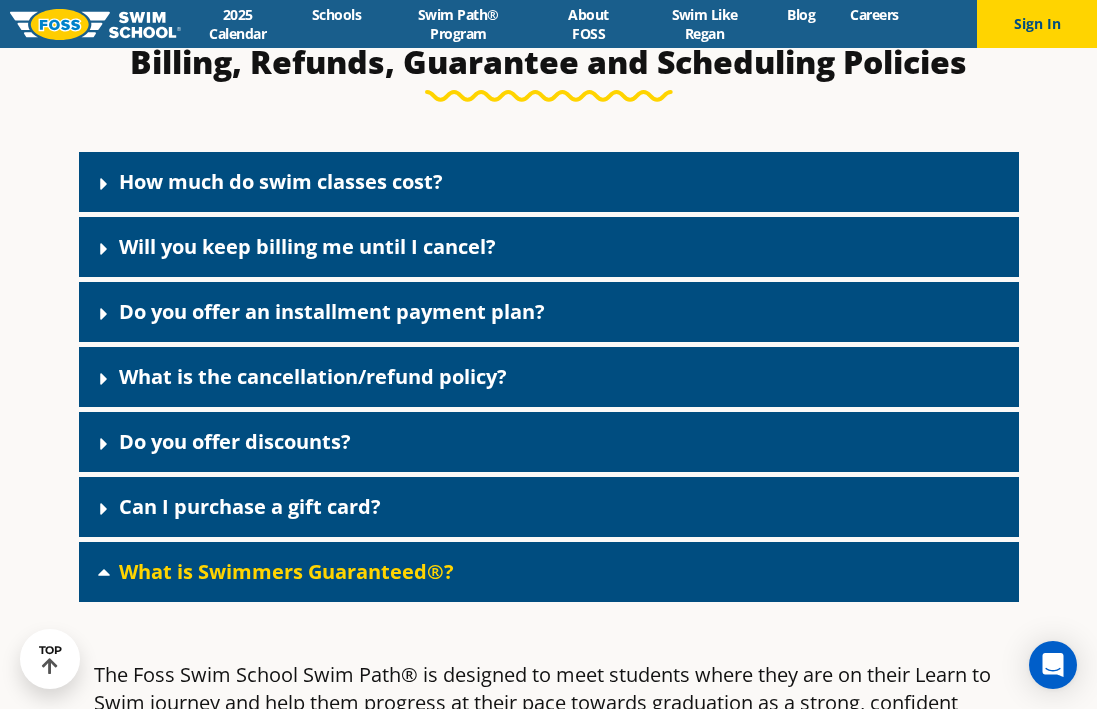scroll, scrollTop: 1634, scrollLeft: 0, axis: vertical 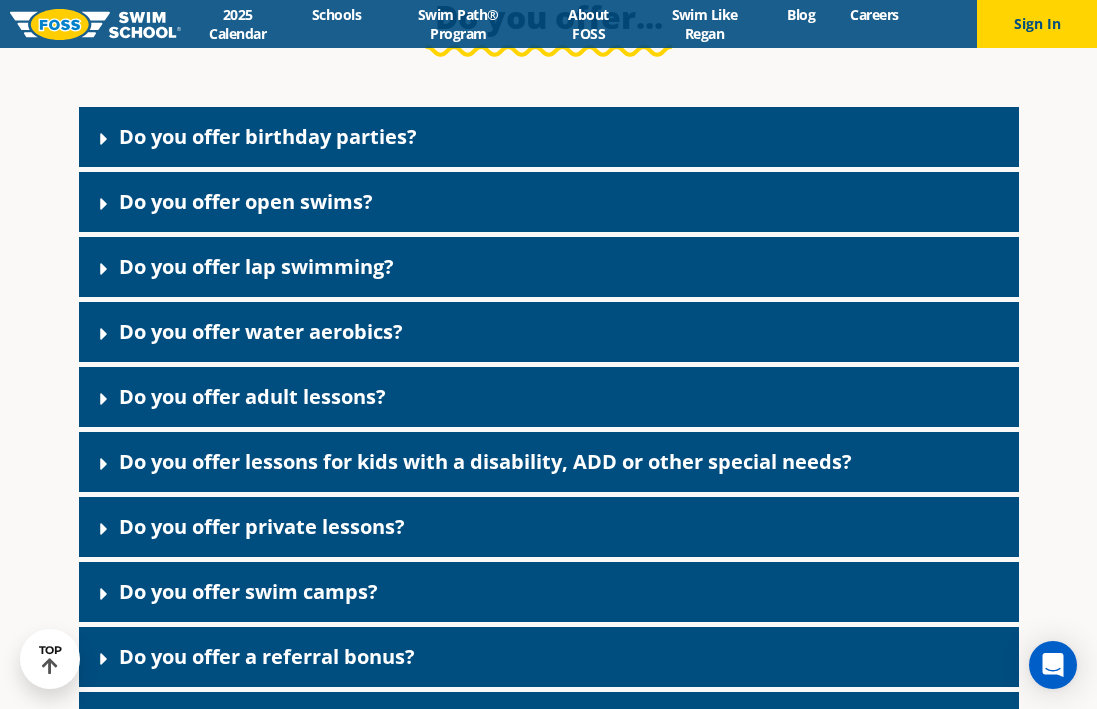 click on "Do you offer birthday parties?" at bounding box center [549, 137] 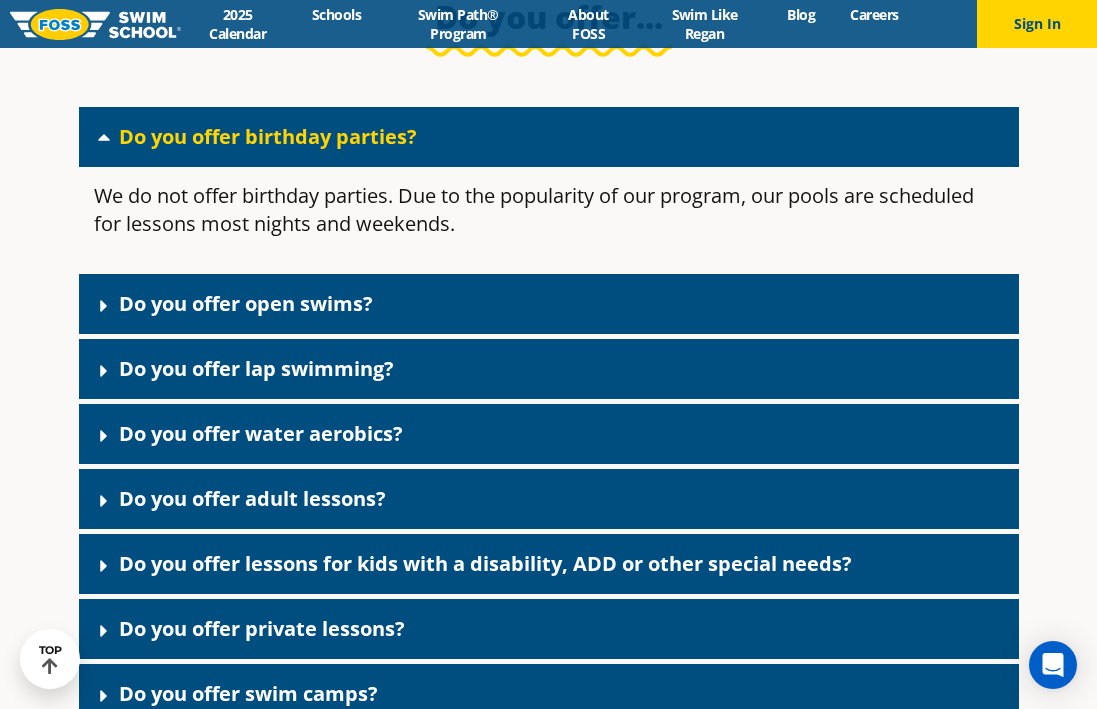 click on "Do you offer birthday parties?" at bounding box center (549, 137) 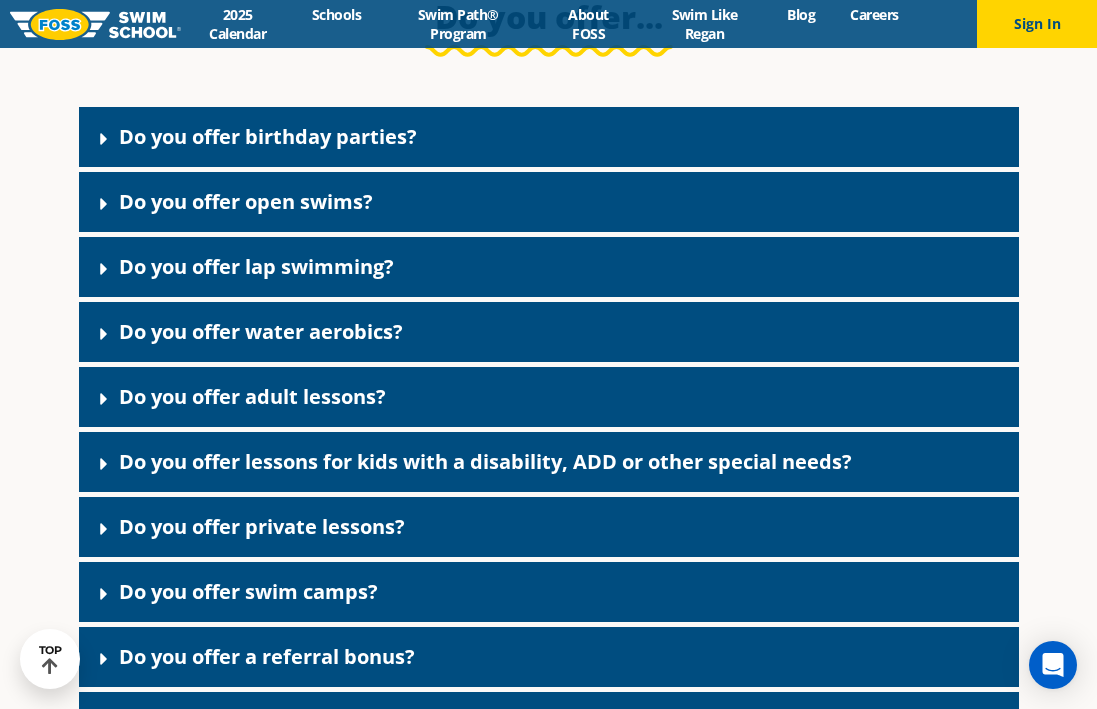 click on "Do you offer lap swimming?" at bounding box center [549, 267] 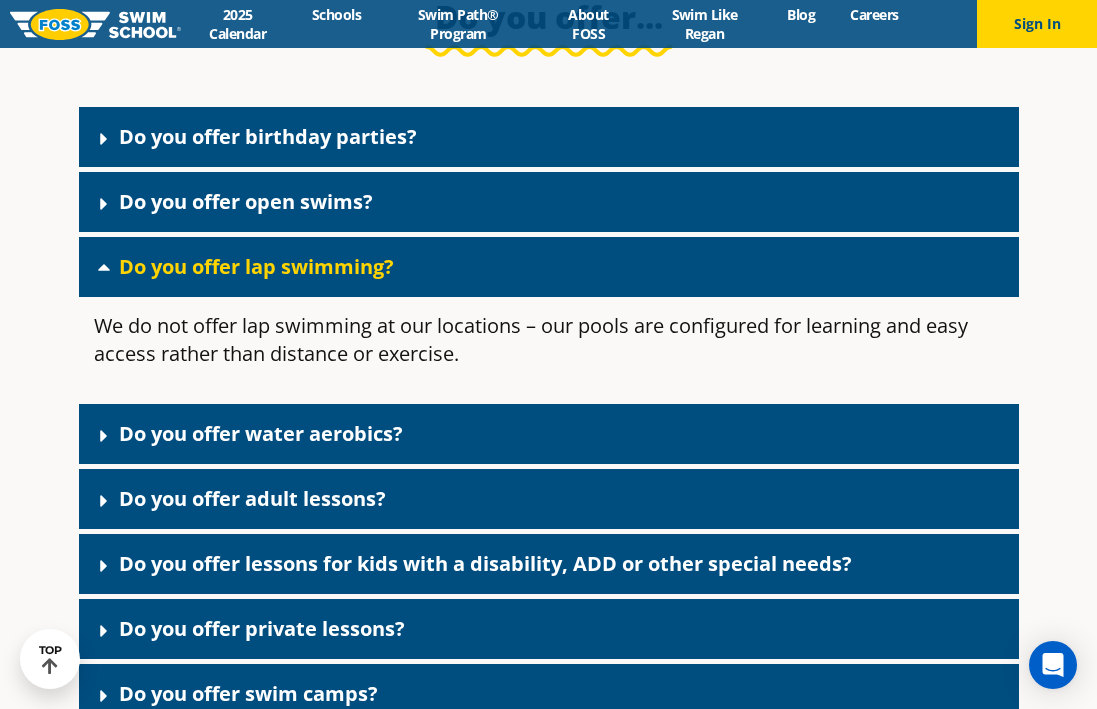 click on "Do you offer lap swimming?" at bounding box center (549, 267) 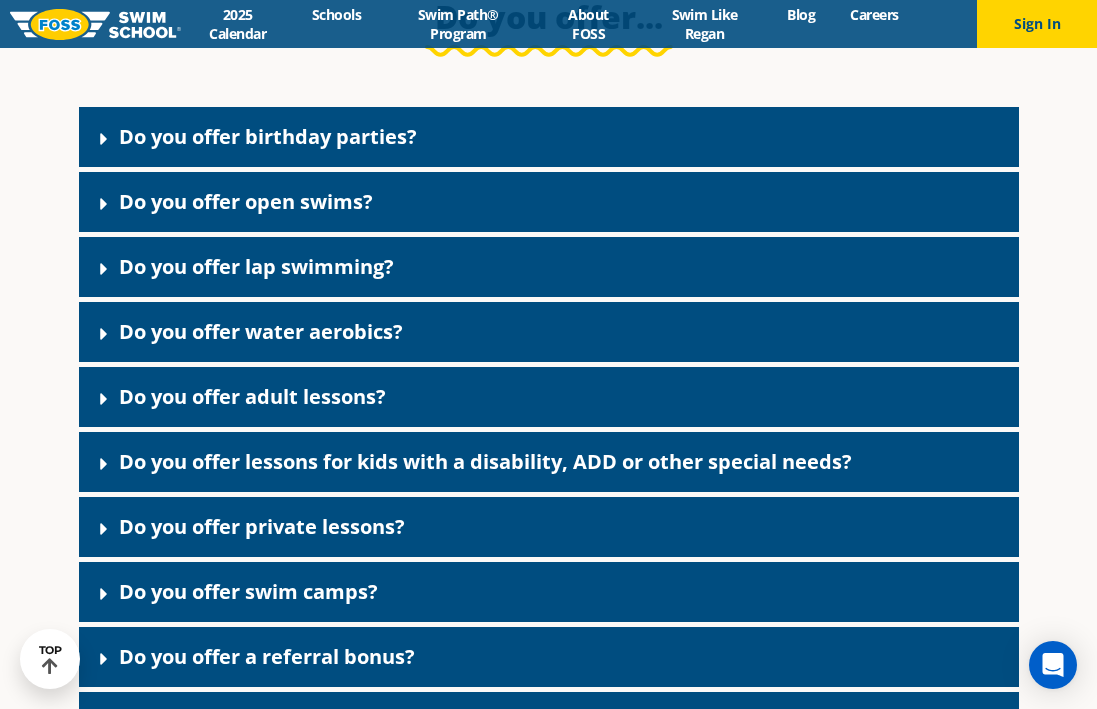 click on "Do you offer open swims?" at bounding box center (549, 202) 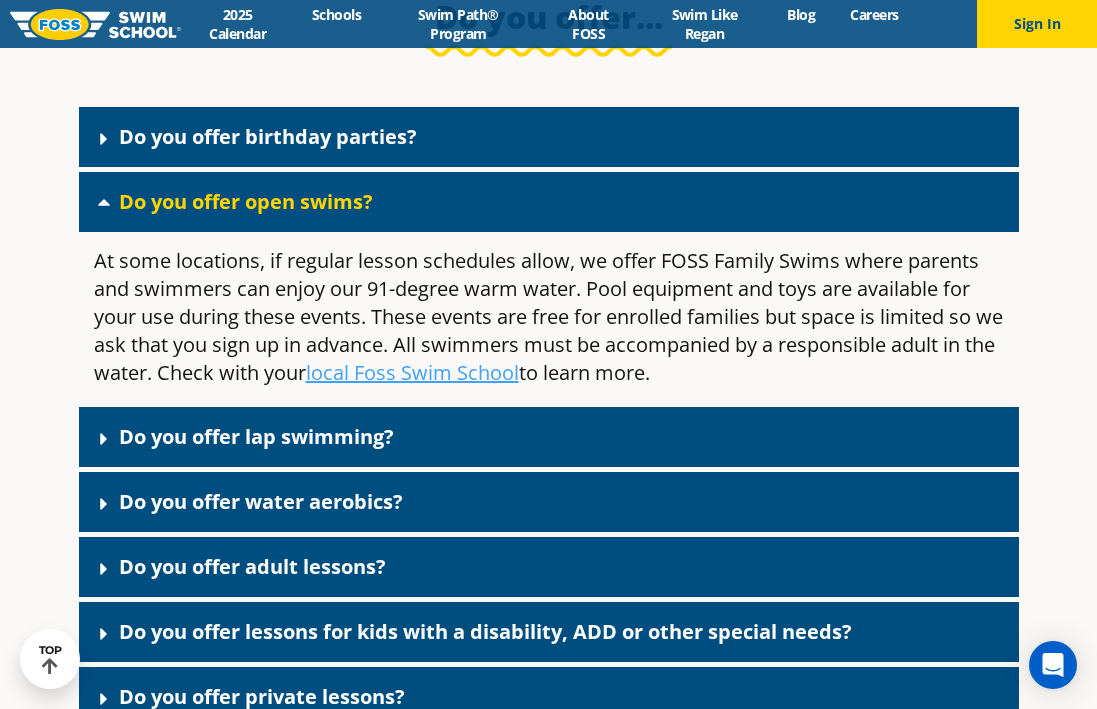 click on "Do you offer open swims?" at bounding box center (549, 202) 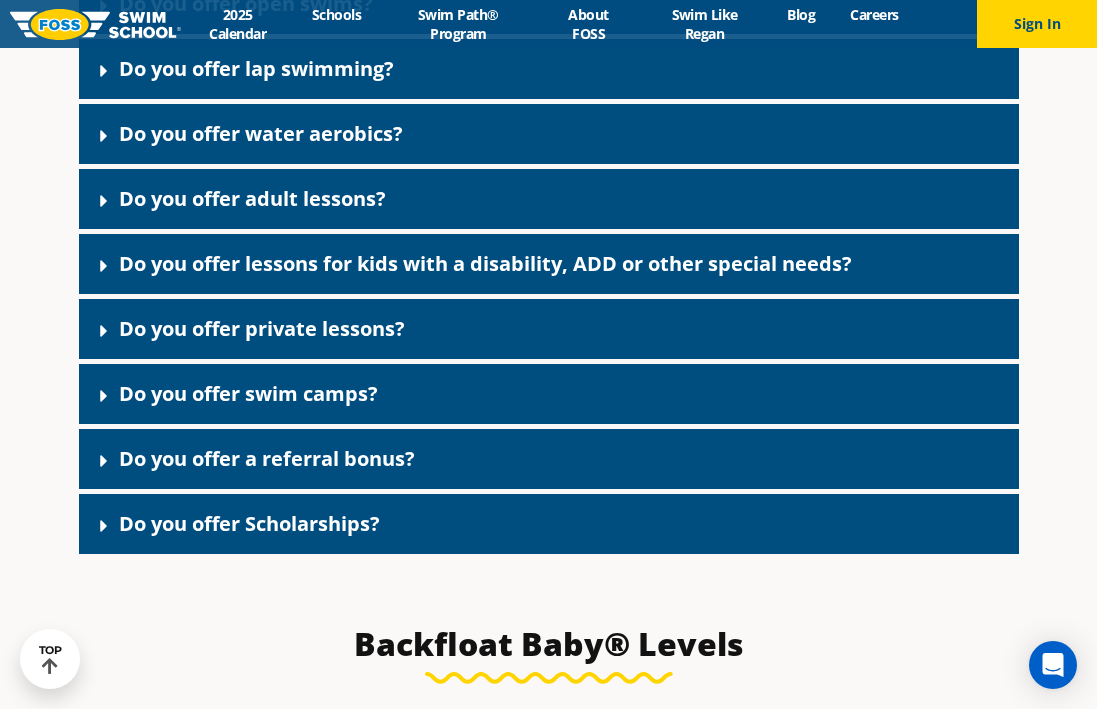 scroll, scrollTop: 3772, scrollLeft: 0, axis: vertical 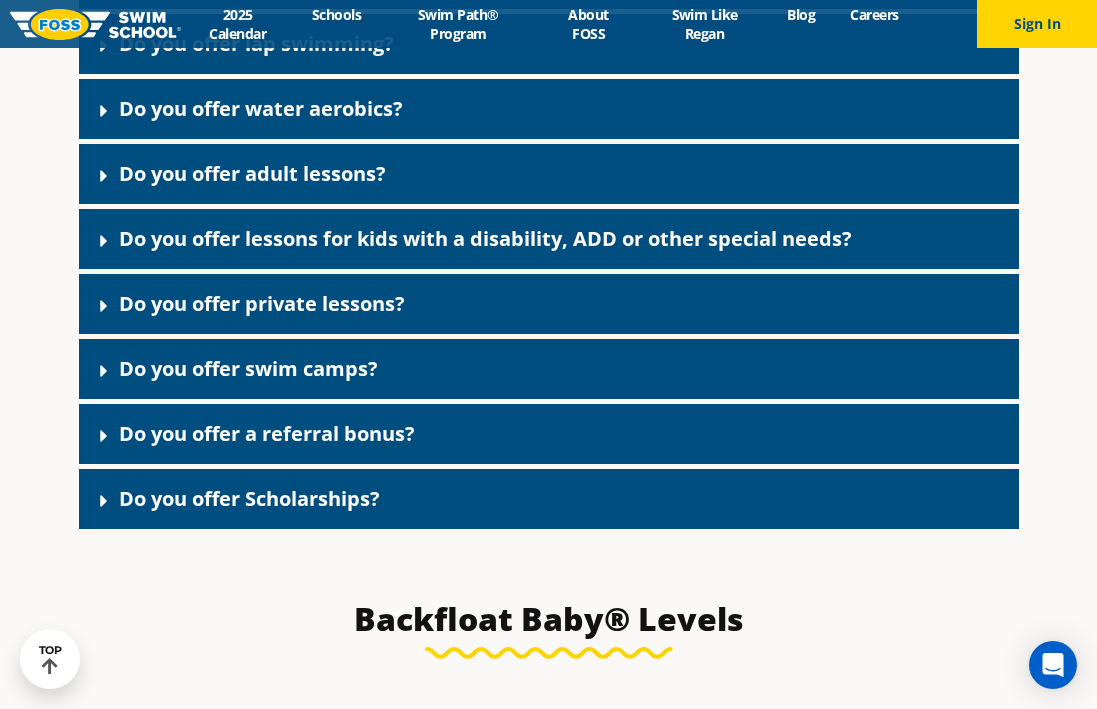 click on "Do you offer adult lessons?" at bounding box center [549, 174] 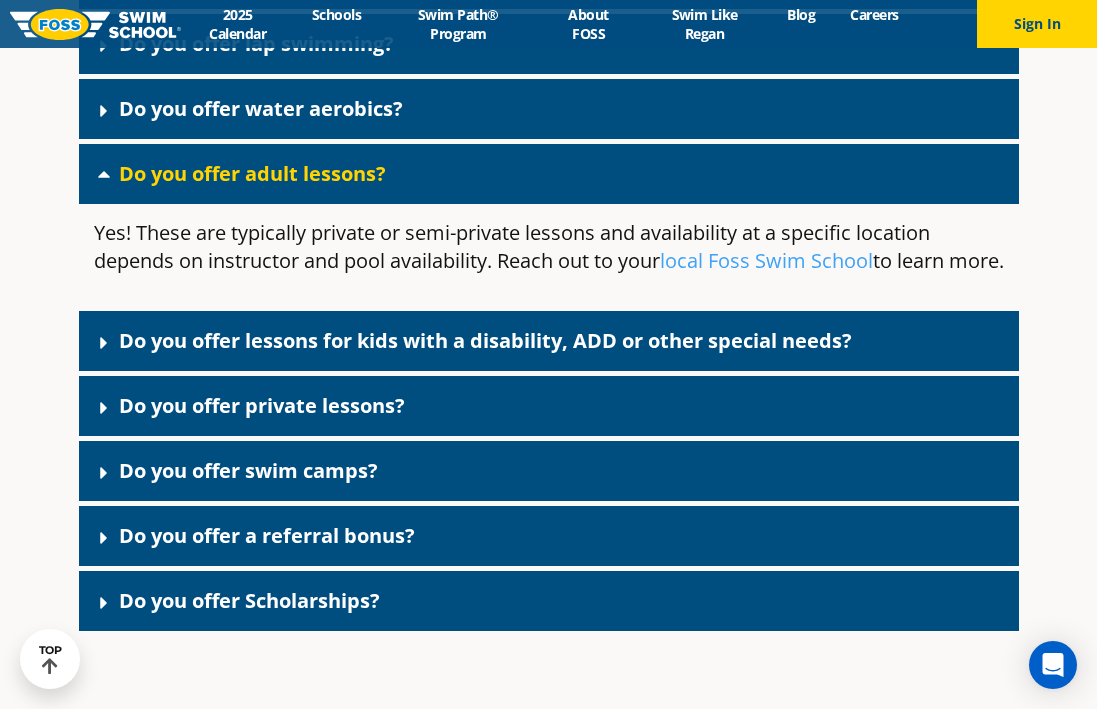 click on "Do you offer adult lessons?" at bounding box center (549, 174) 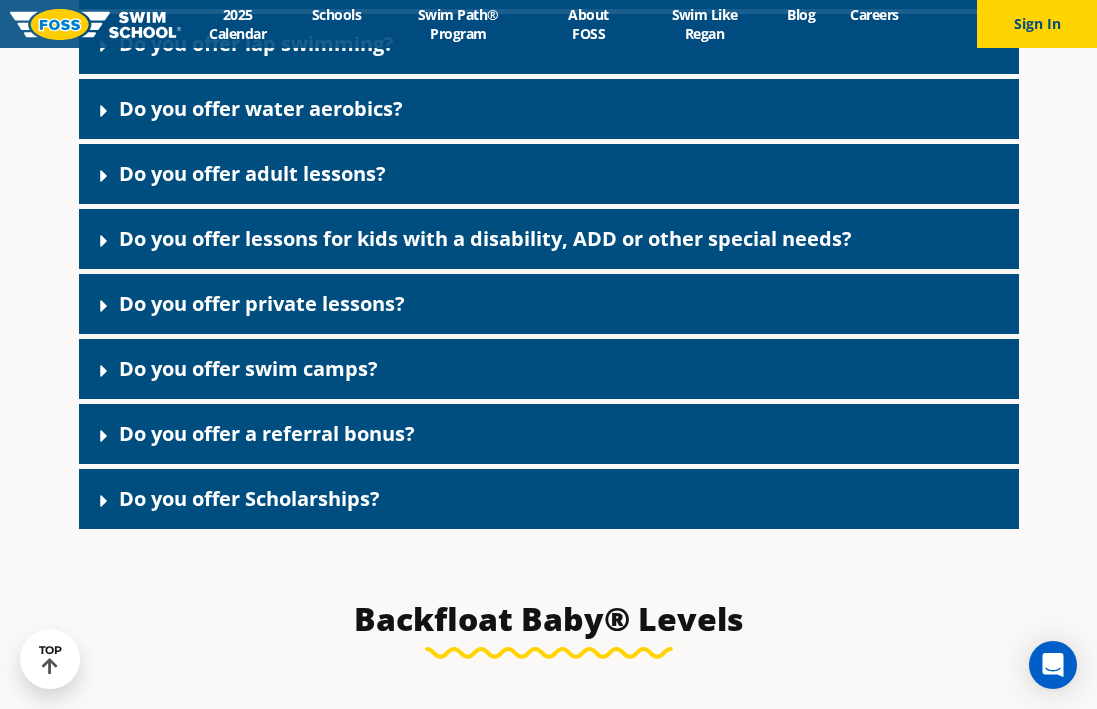 click on "Do you offer lessons for kids with a disability, ADD or other special needs?" at bounding box center [549, 239] 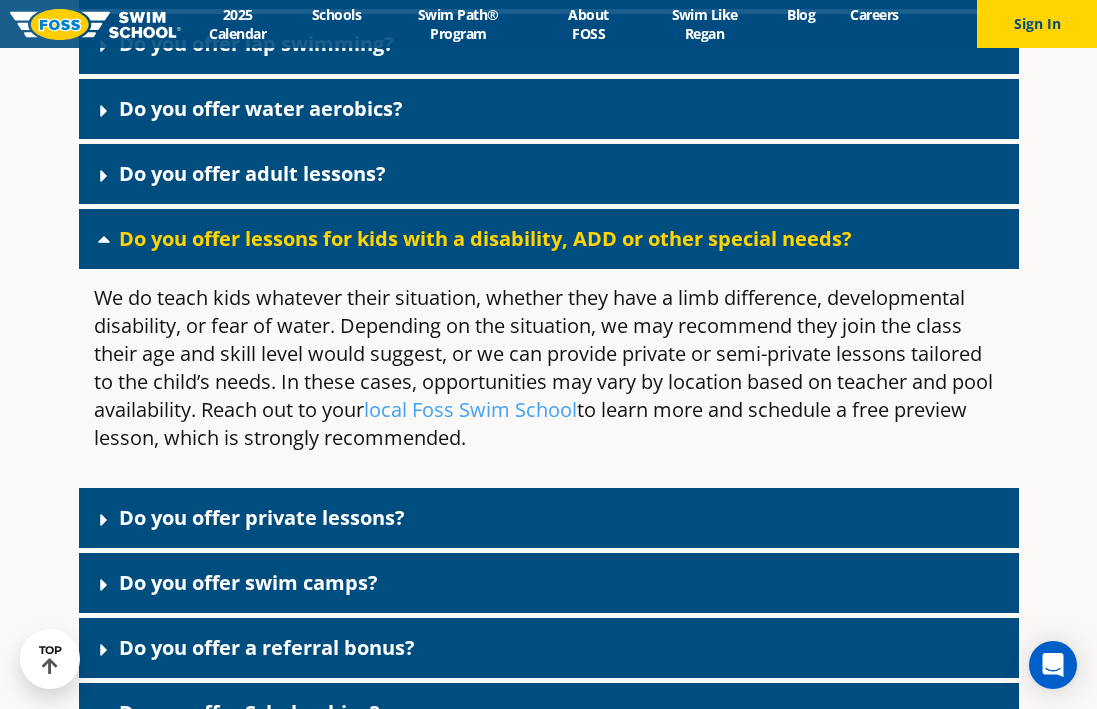 click on "Do you offer lessons for kids with a disability, ADD or other special needs?" at bounding box center [549, 239] 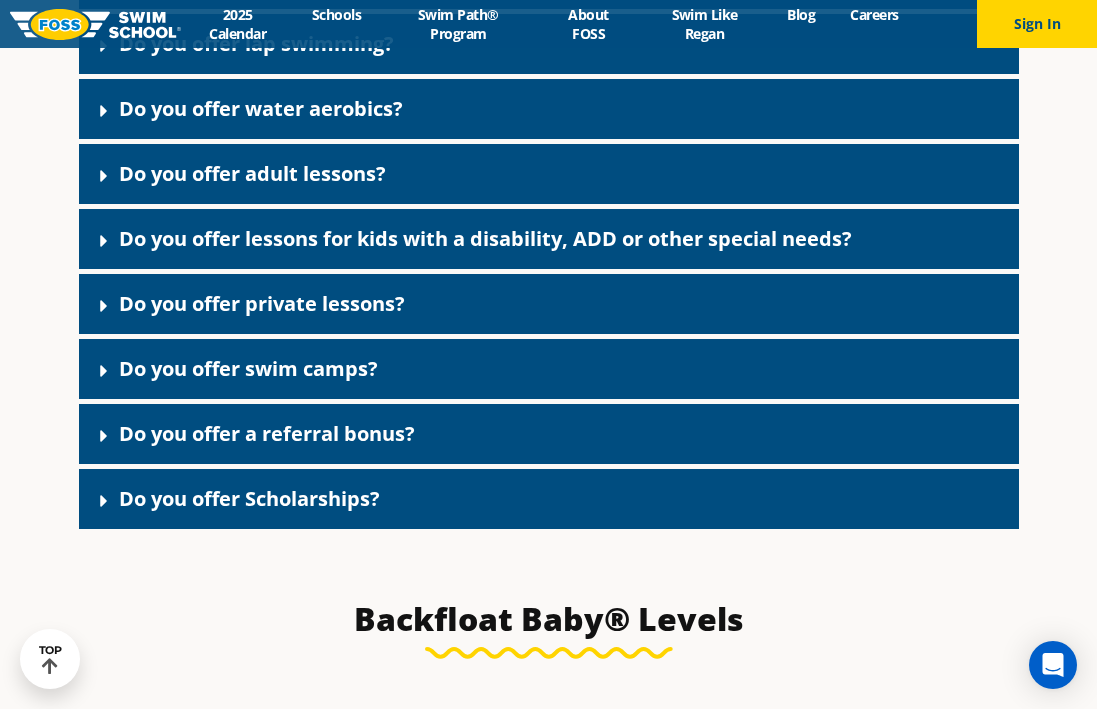 click on "Do you offer private lessons?" at bounding box center (262, 303) 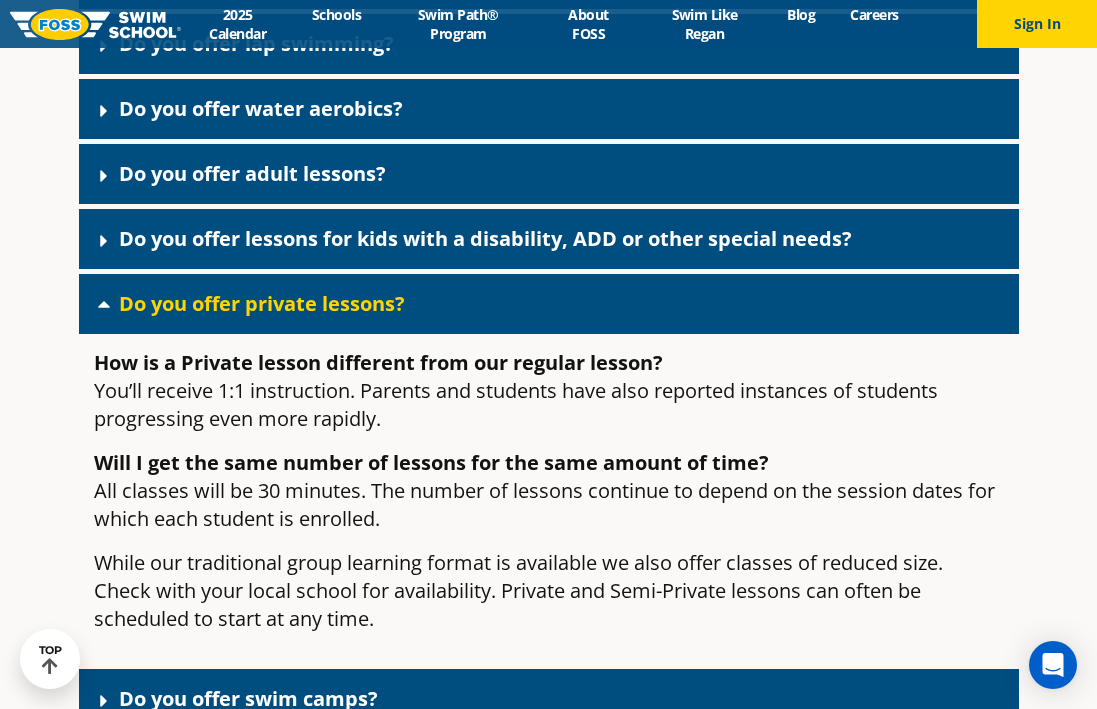 click on "Do you offer private lessons?" at bounding box center (262, 303) 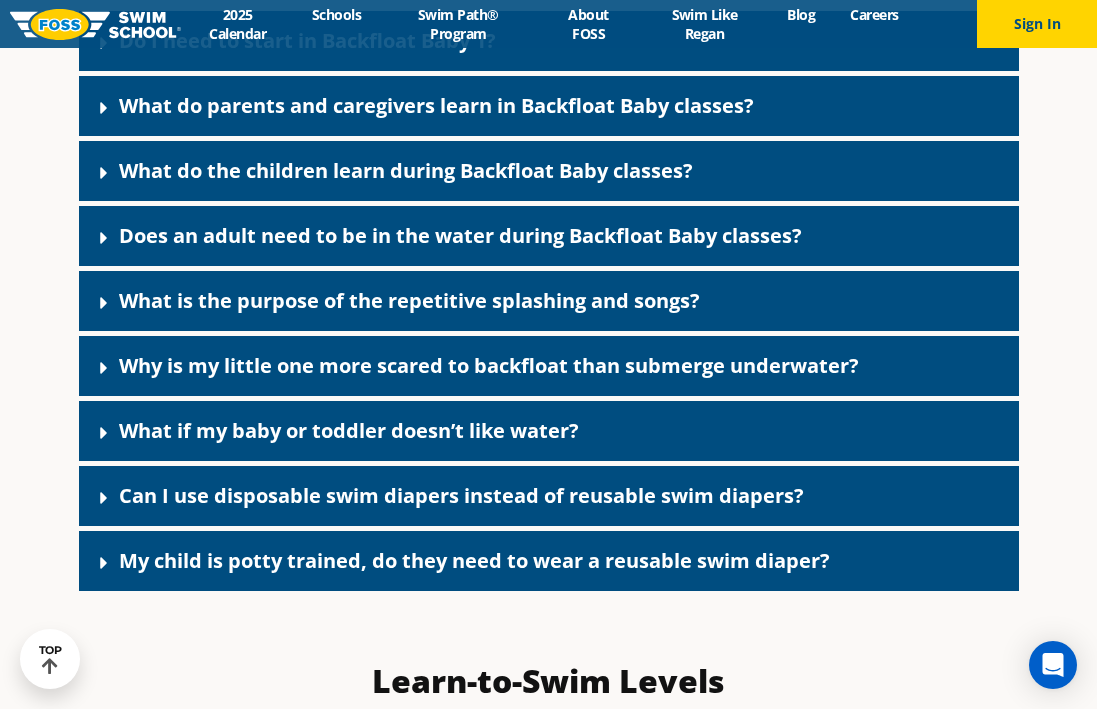 scroll, scrollTop: 4483, scrollLeft: 0, axis: vertical 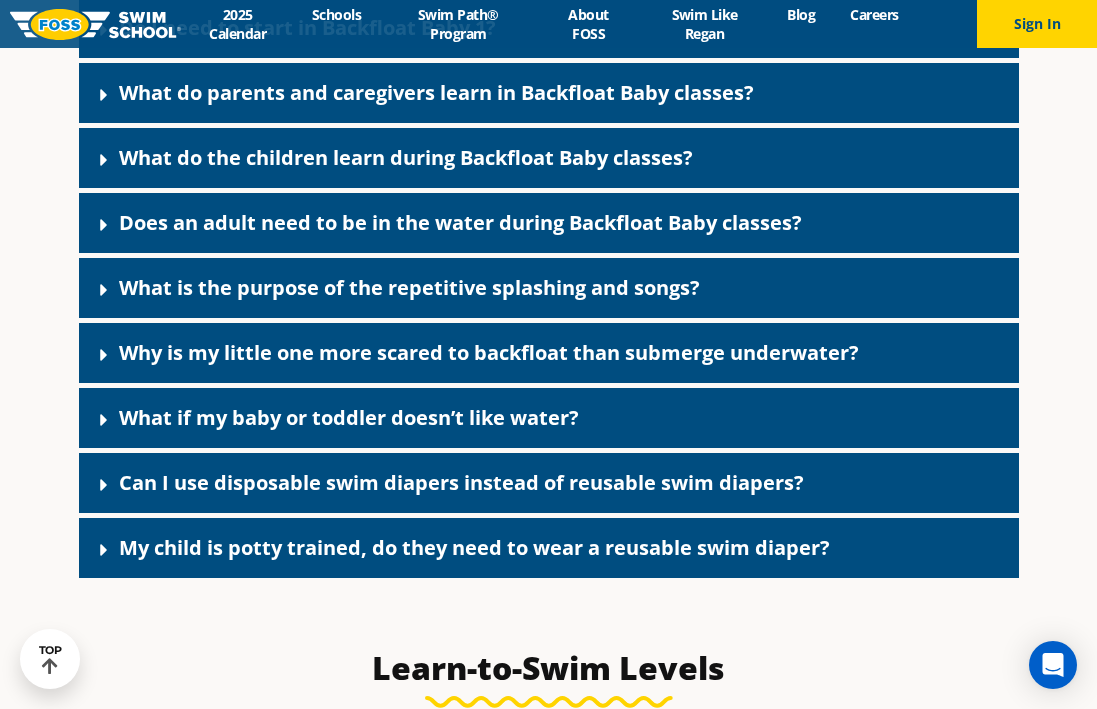 click on "Does an adult need to be in the water during Backfloat Baby classes?" at bounding box center (460, 222) 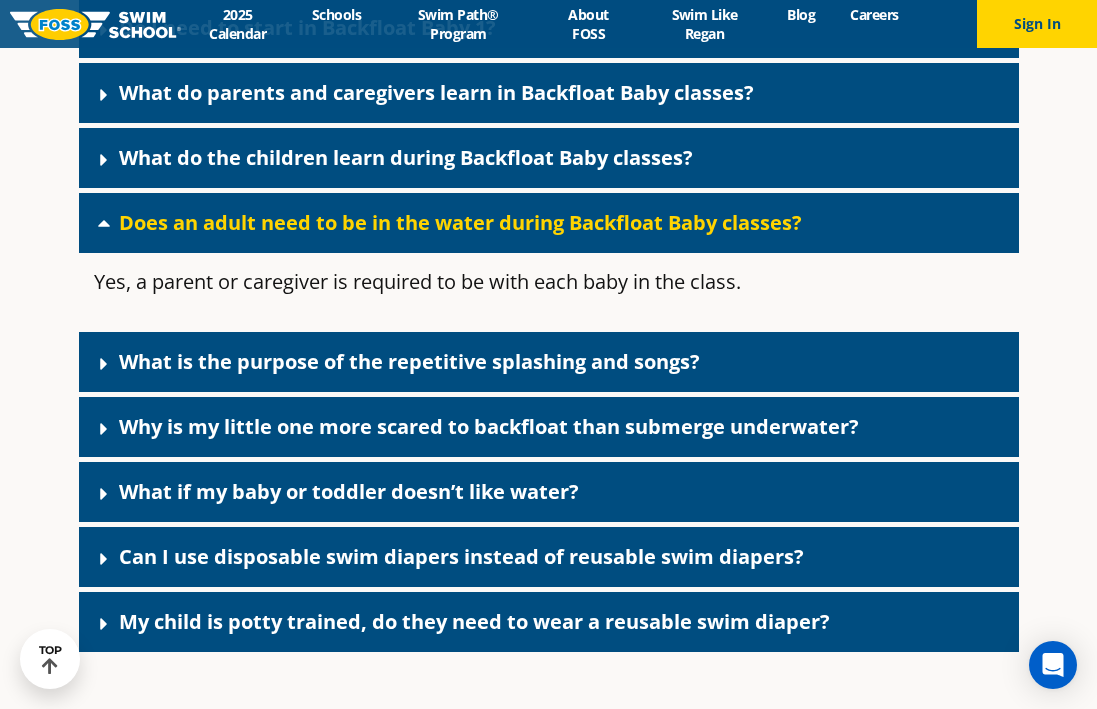 click on "Does an adult need to be in the water during Backfloat Baby classes?" at bounding box center (460, 222) 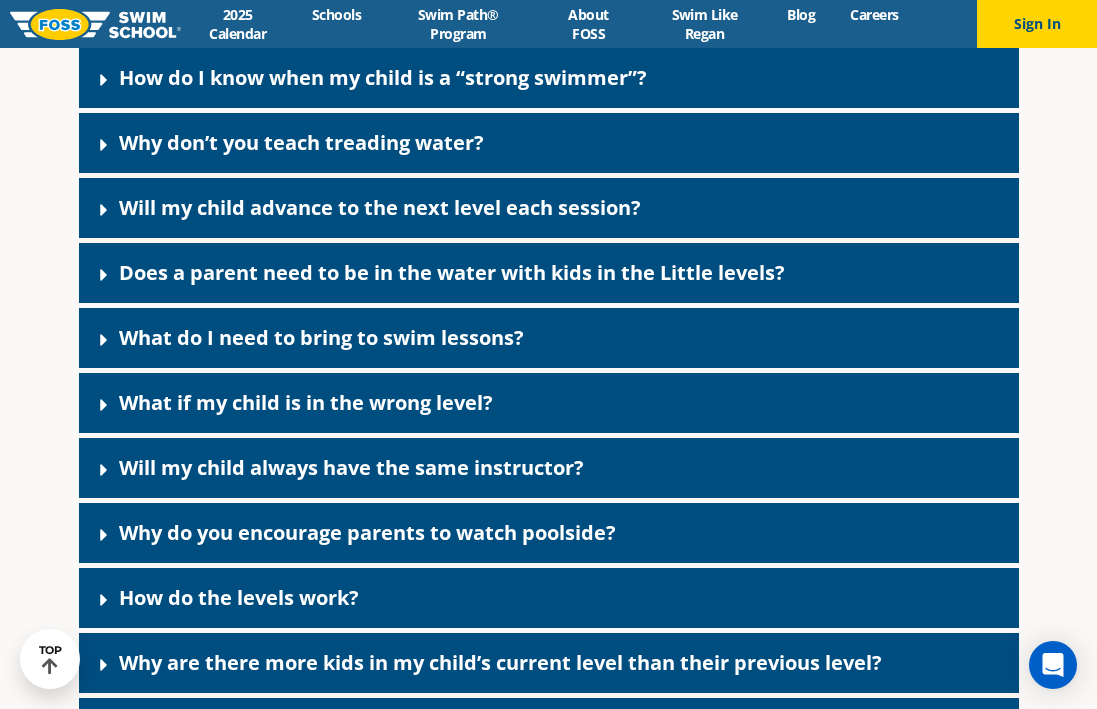 scroll, scrollTop: 5200, scrollLeft: 0, axis: vertical 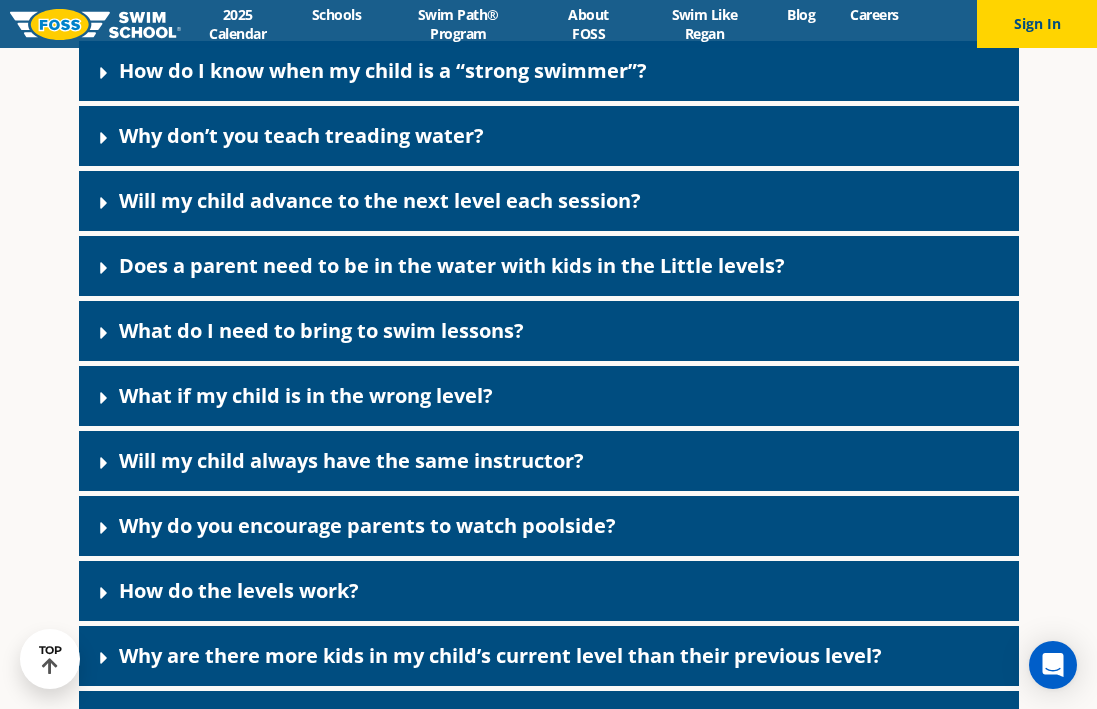 click on "Why don’t you teach treading water?" at bounding box center [301, 135] 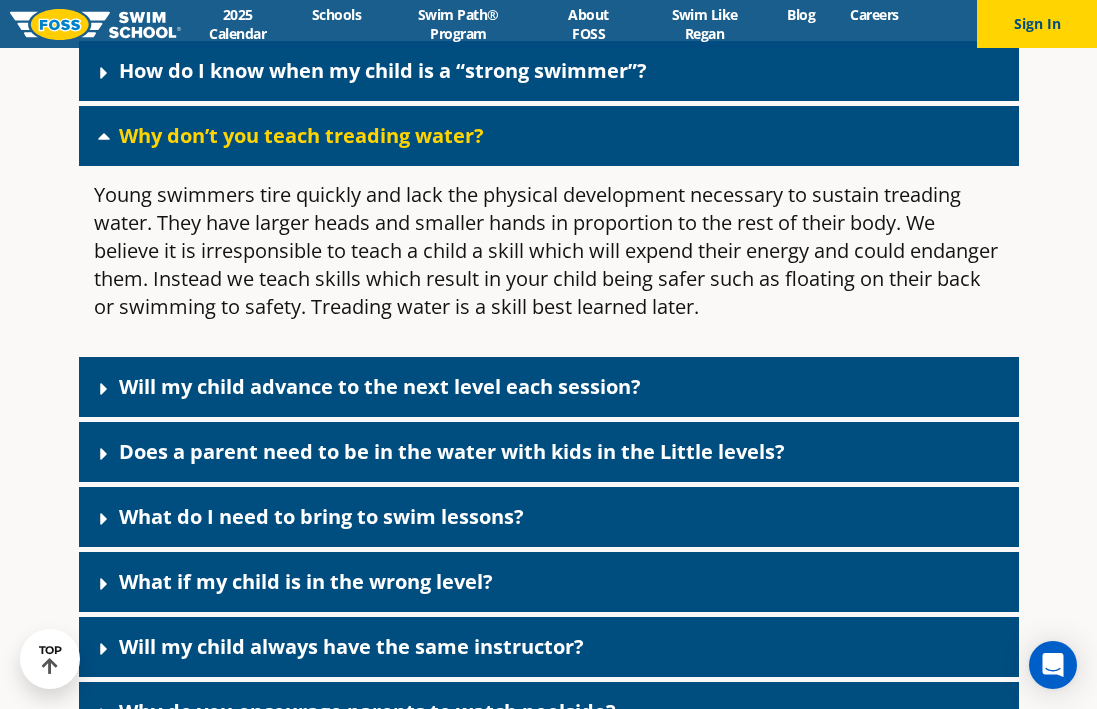 click on "Why don’t you teach treading water?" at bounding box center [301, 135] 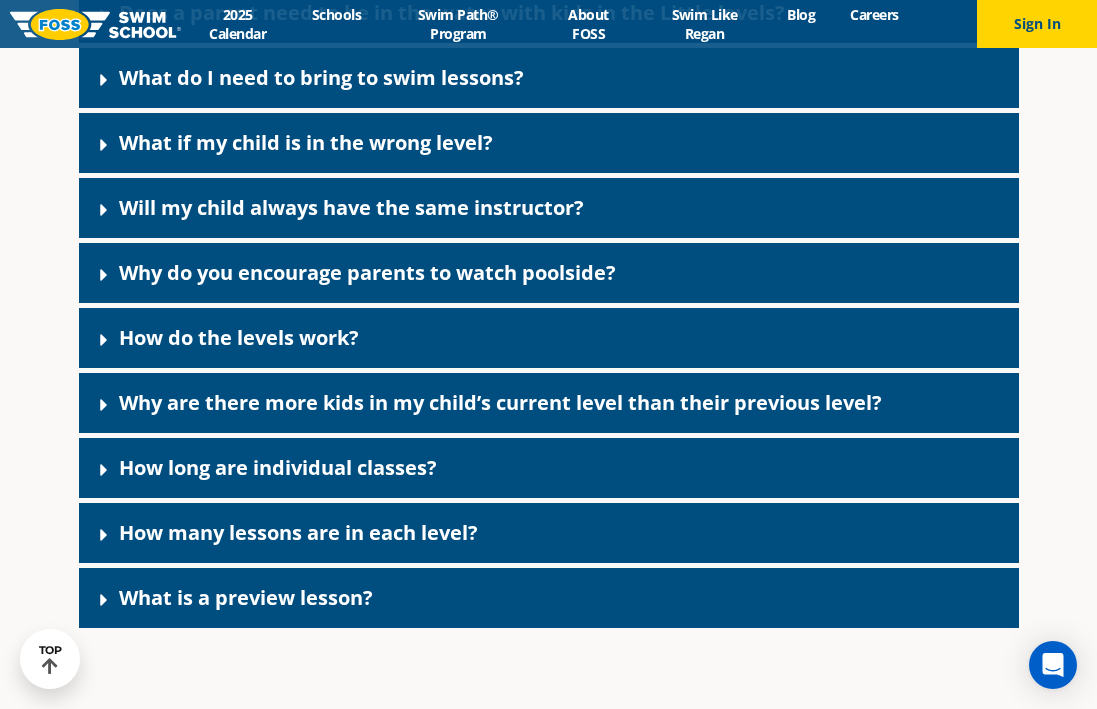 scroll, scrollTop: 5458, scrollLeft: 0, axis: vertical 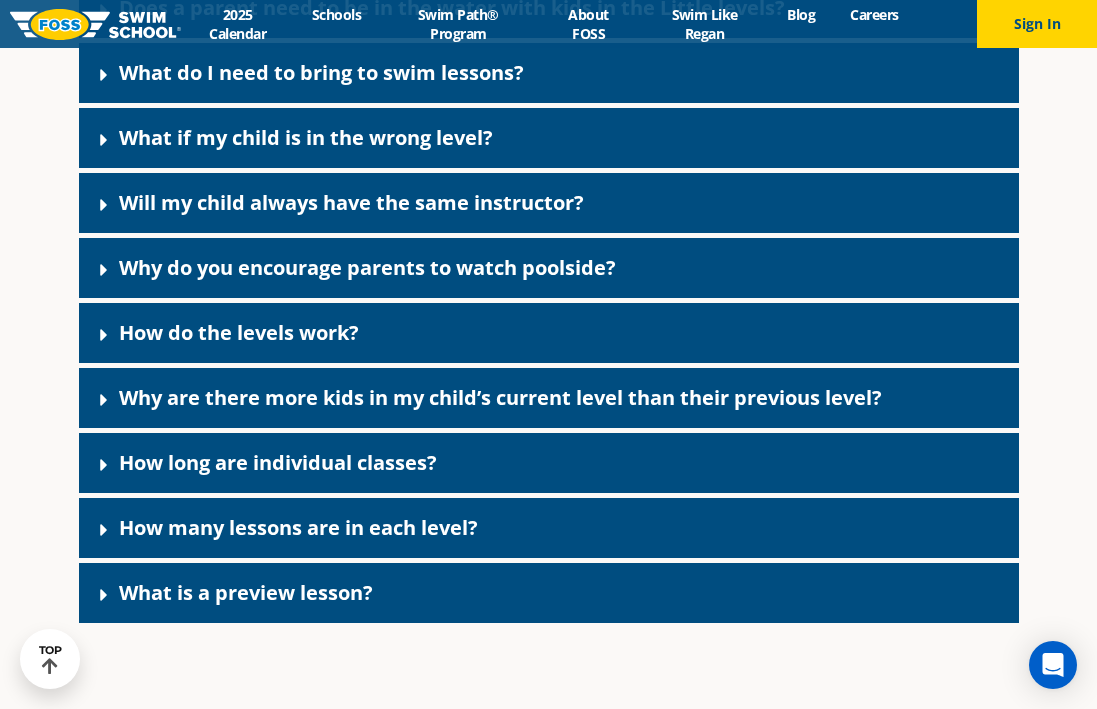 click on "Why do you encourage parents to watch poolside?" at bounding box center [549, 268] 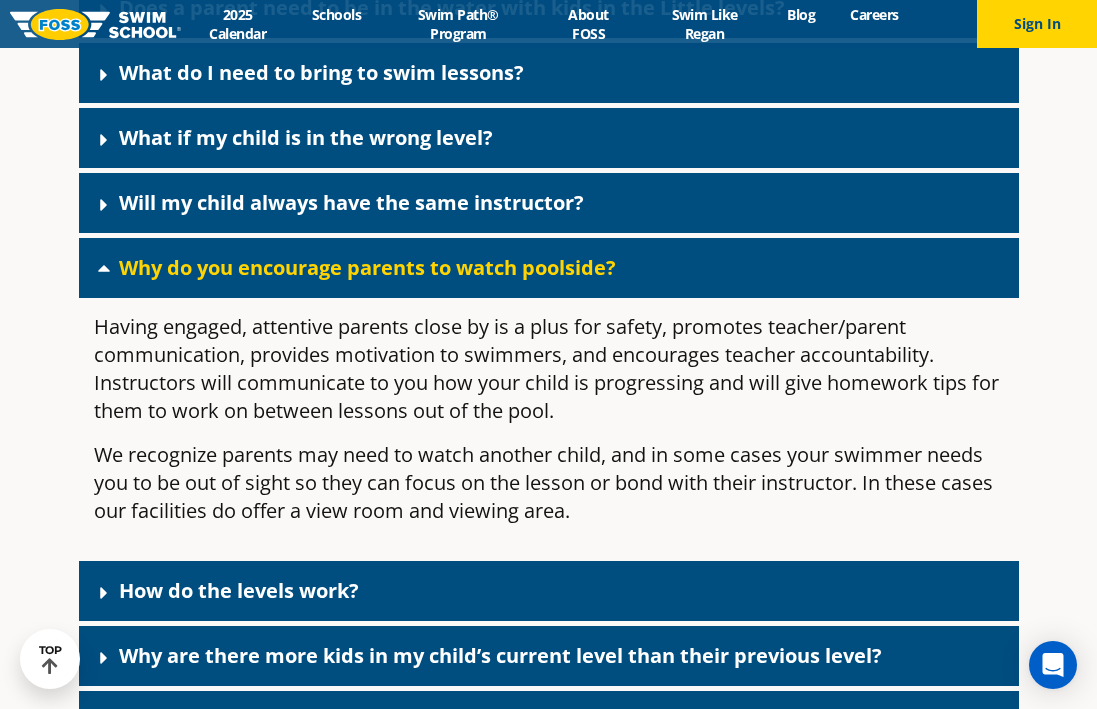 click on "Why do you encourage parents to watch poolside?" at bounding box center (549, 268) 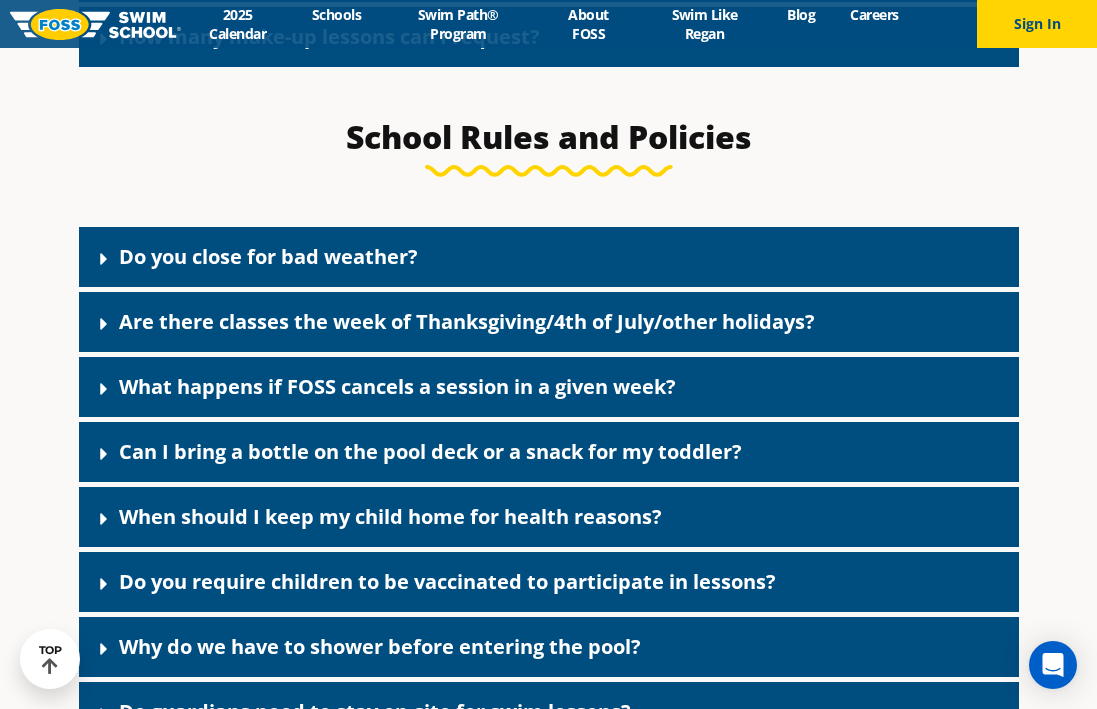 scroll, scrollTop: 2666, scrollLeft: 0, axis: vertical 